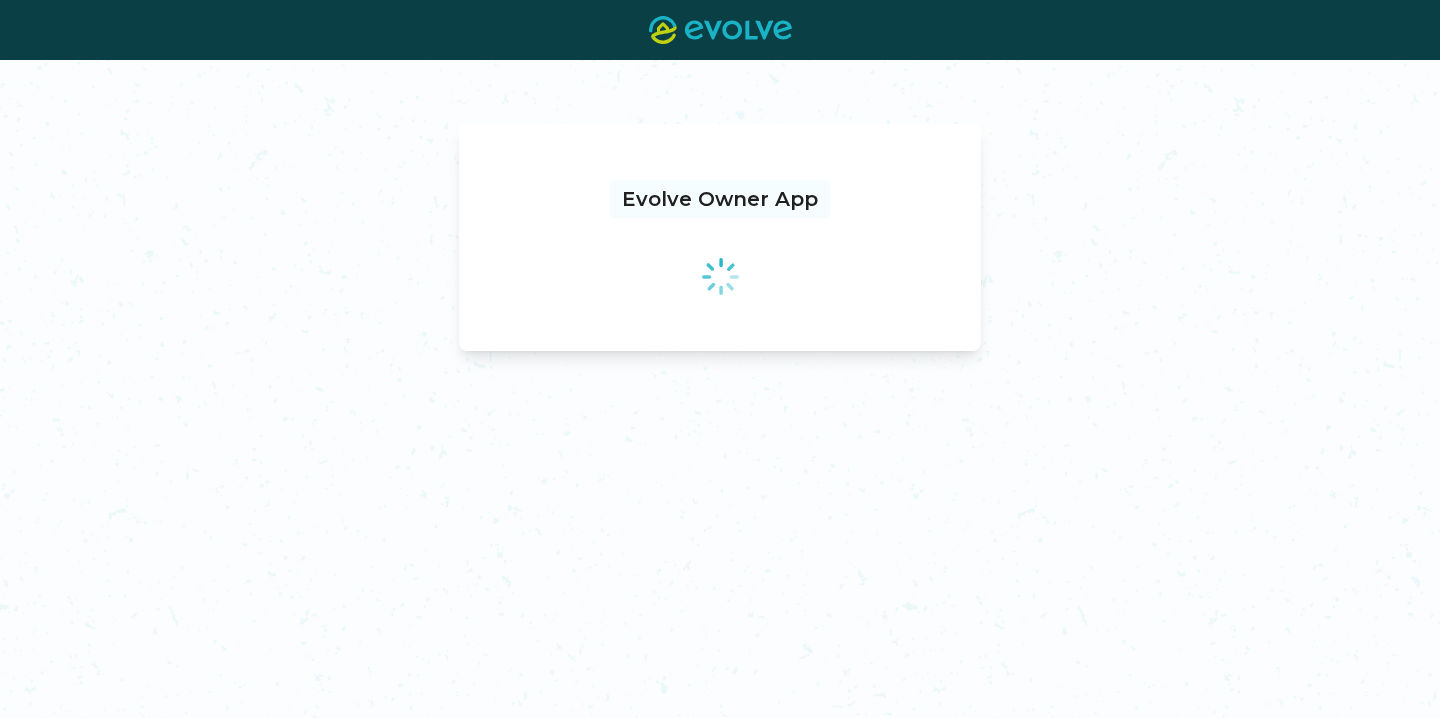 scroll, scrollTop: 0, scrollLeft: 0, axis: both 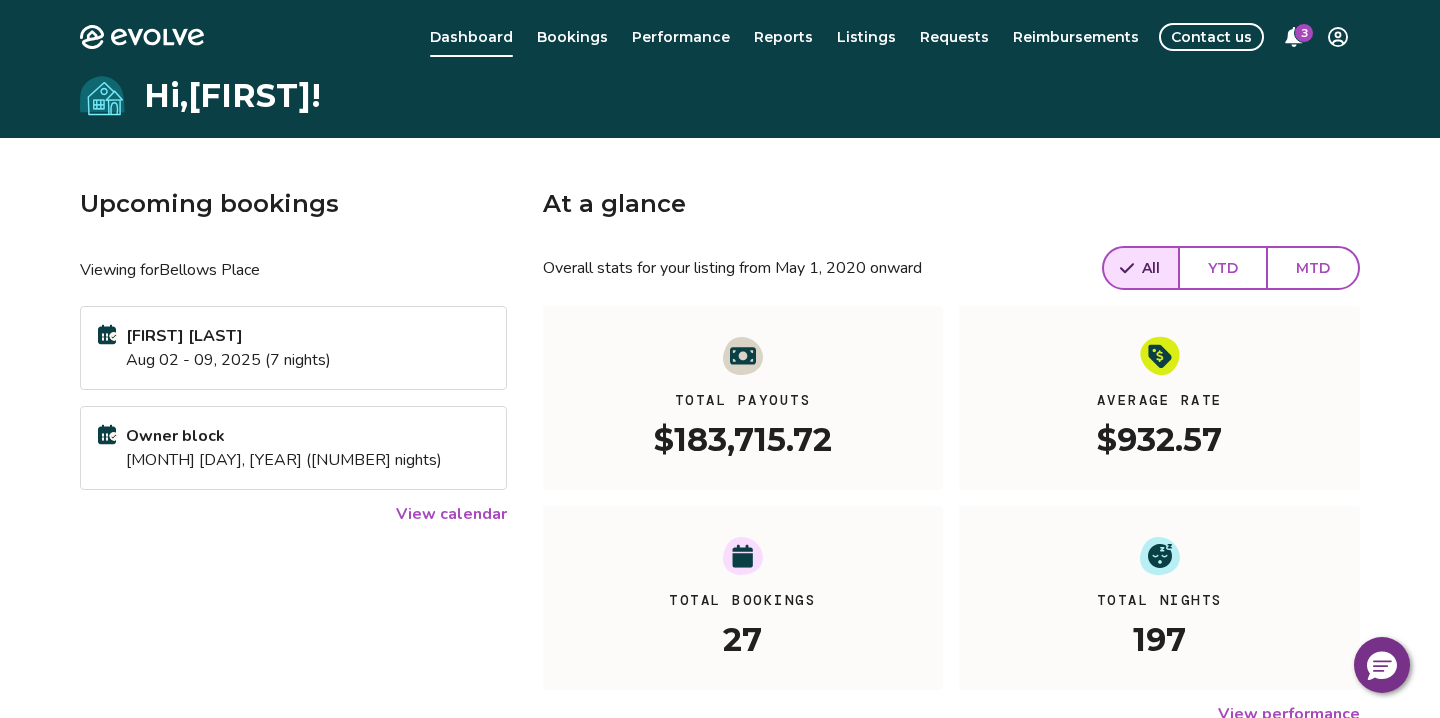 click on "View calendar" at bounding box center [451, 514] 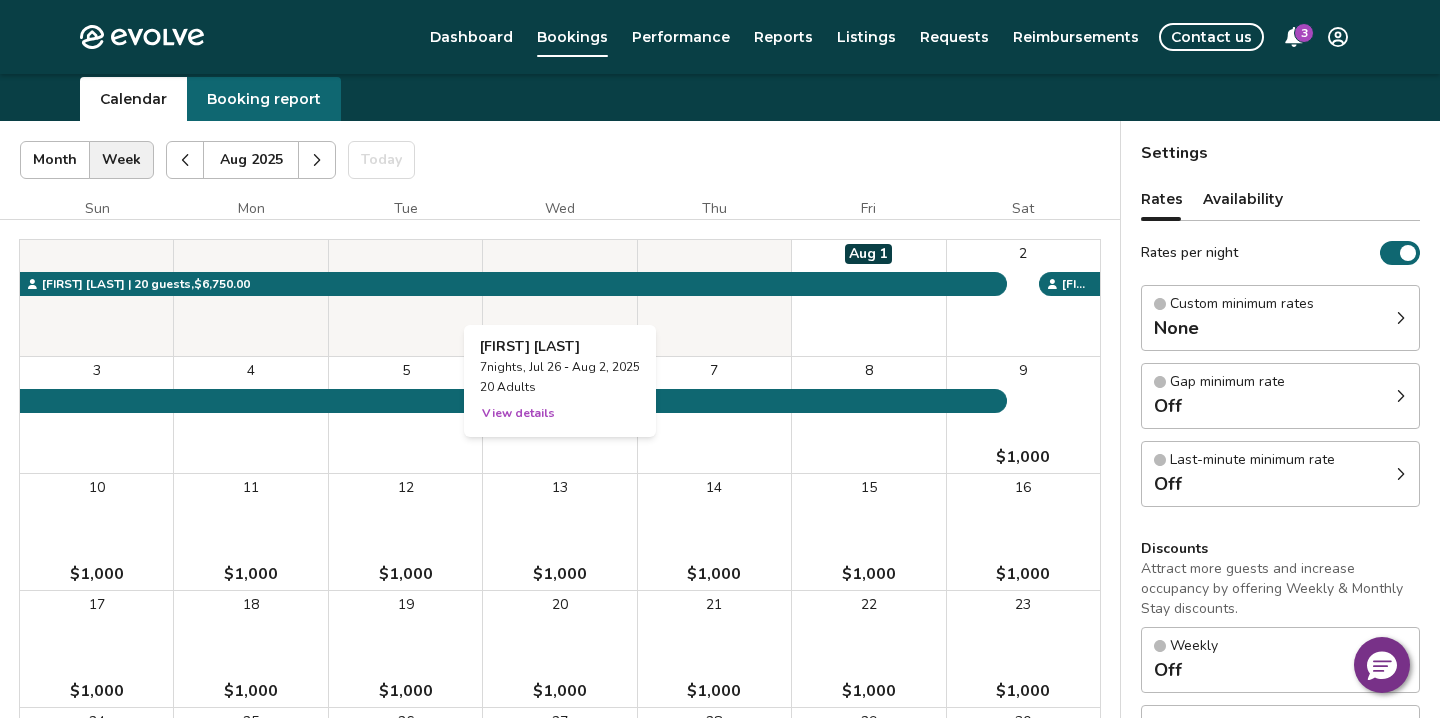 scroll, scrollTop: 60, scrollLeft: 0, axis: vertical 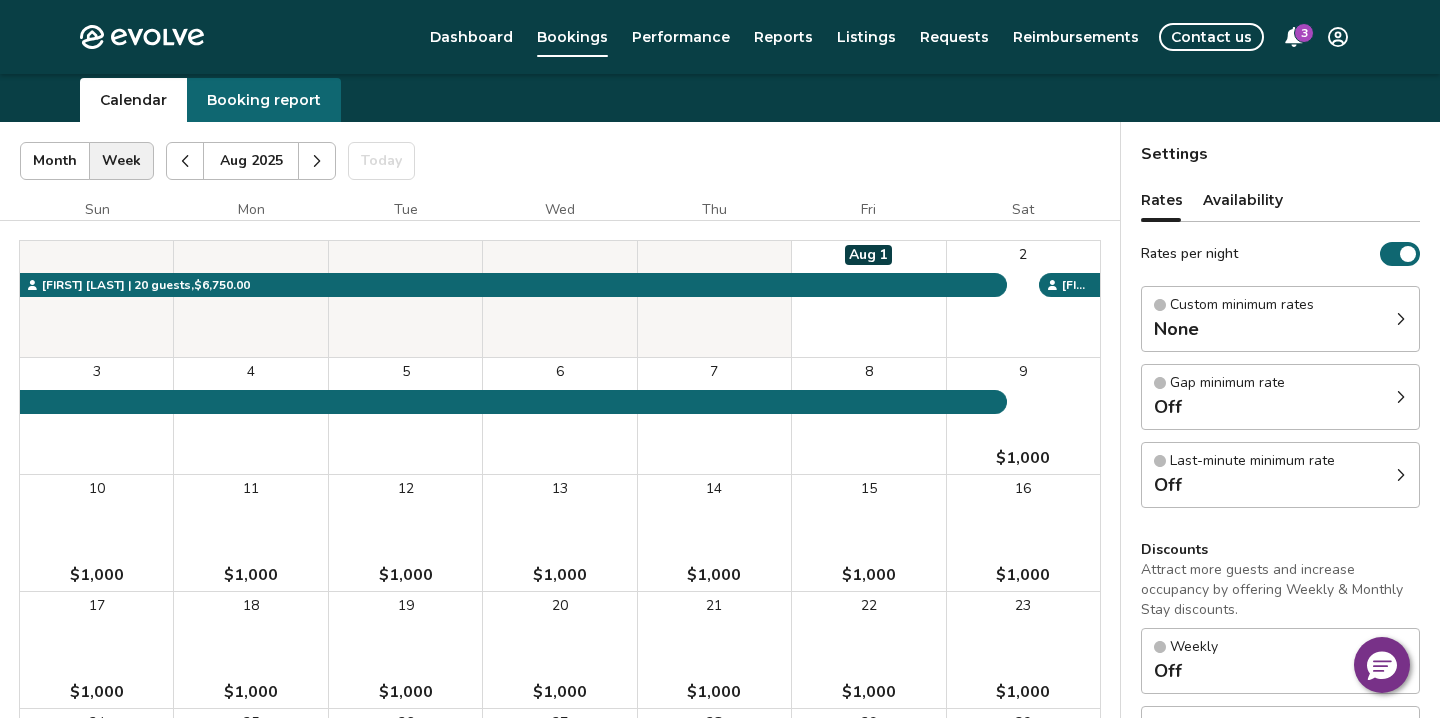click at bounding box center [317, 161] 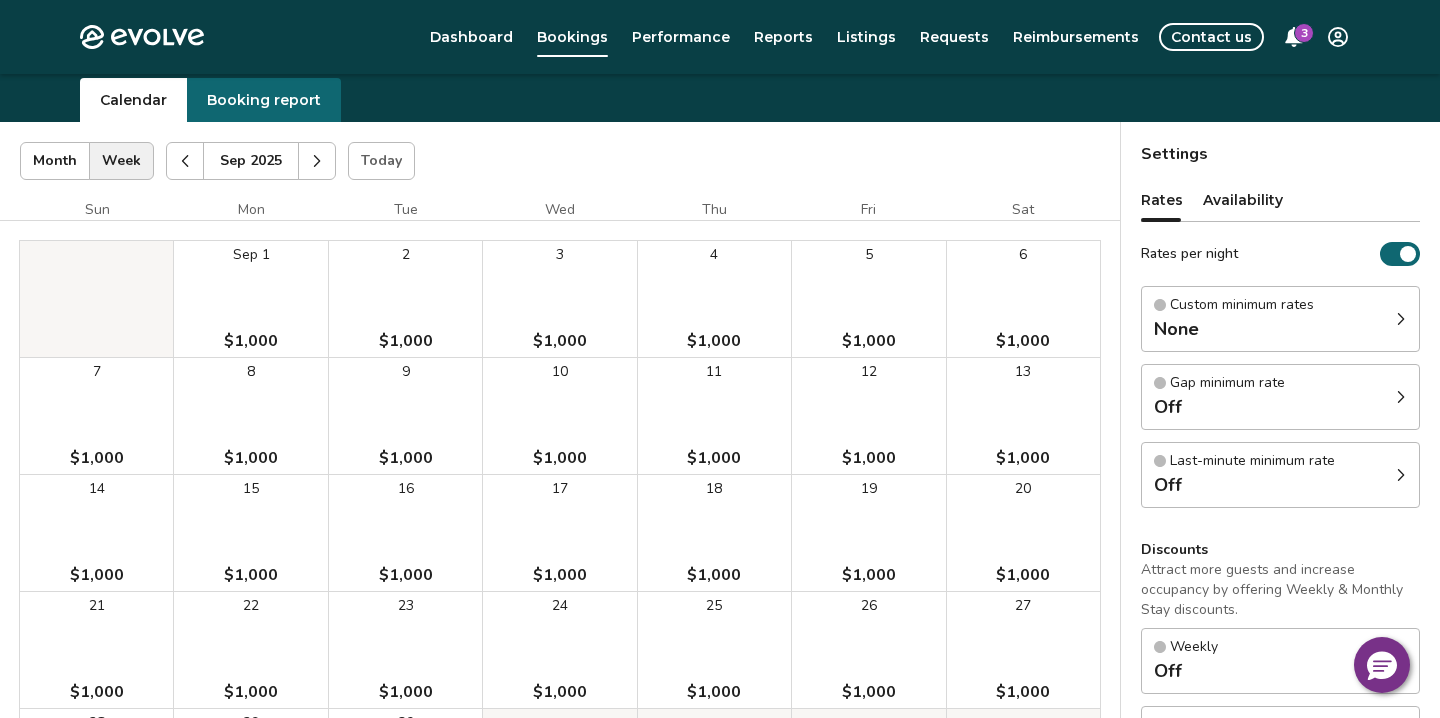 click at bounding box center (317, 161) 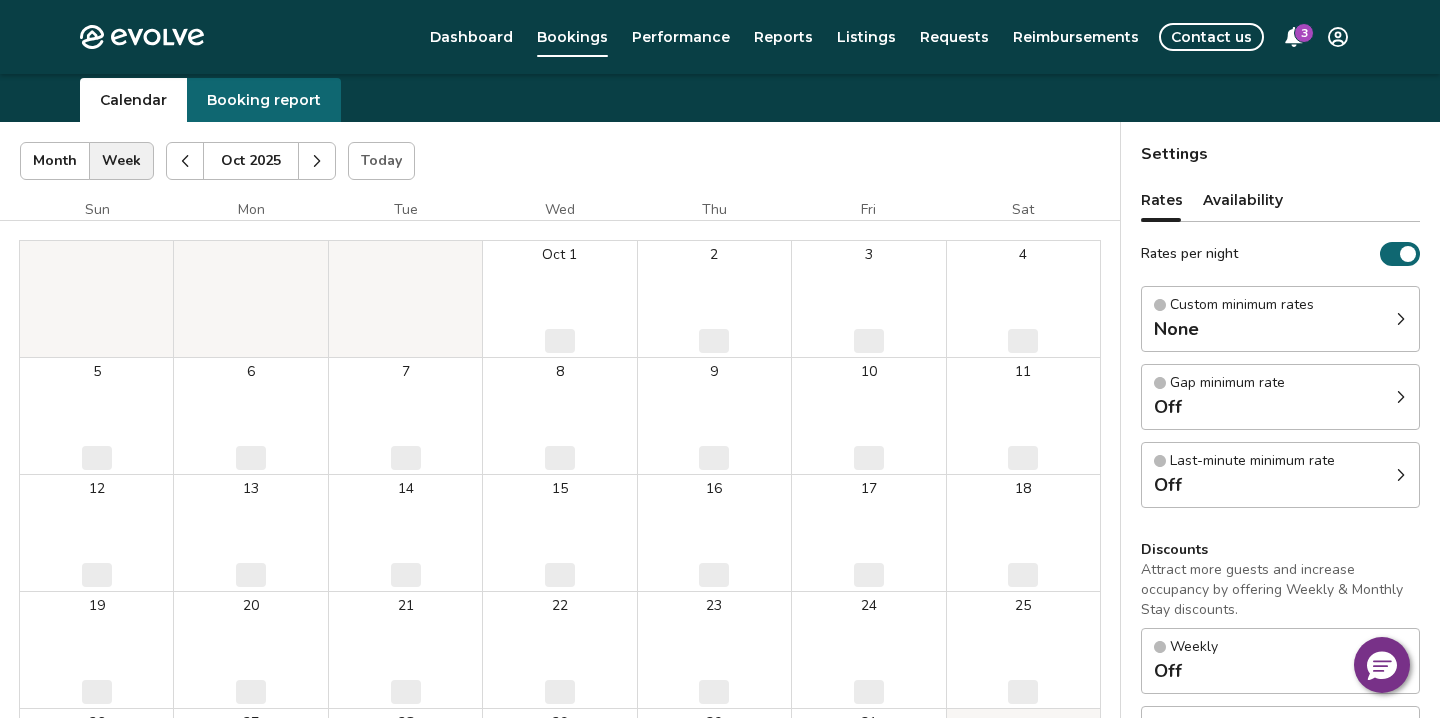 click at bounding box center (317, 161) 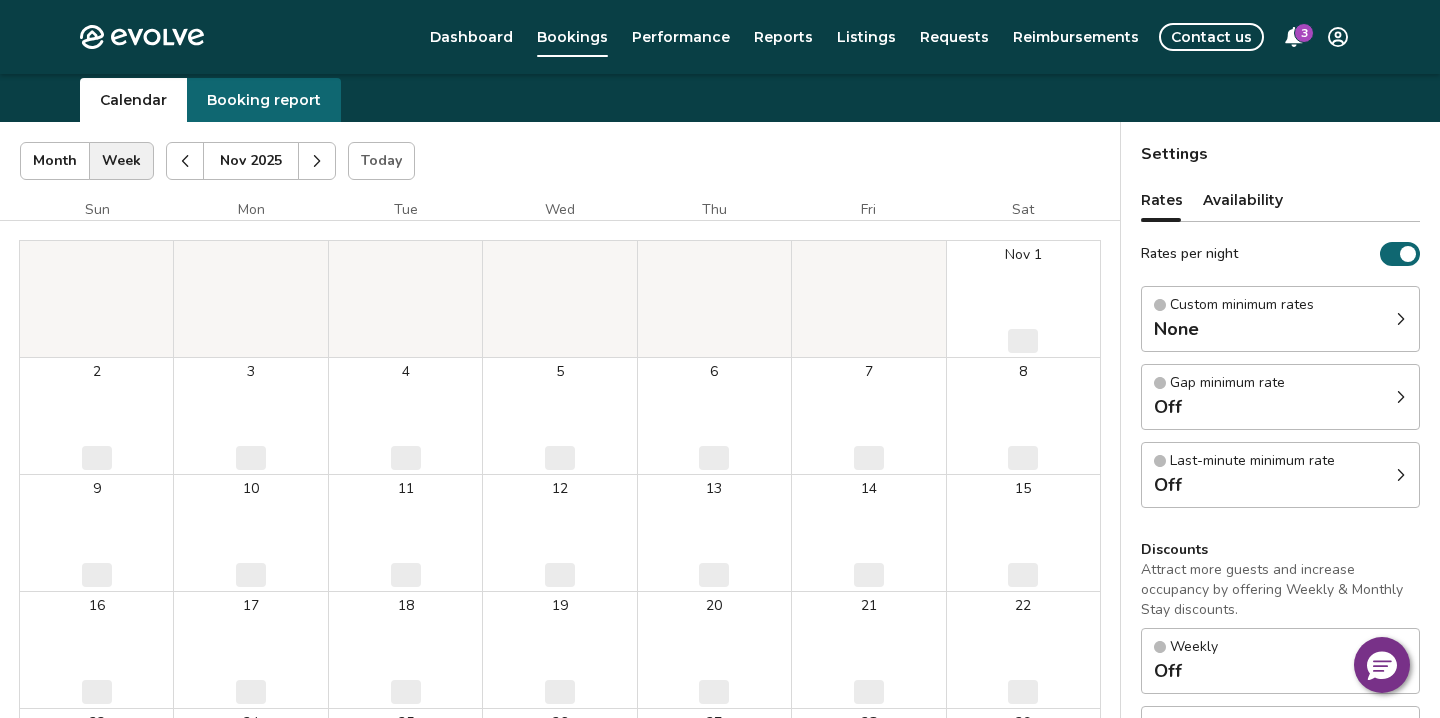 click at bounding box center (317, 161) 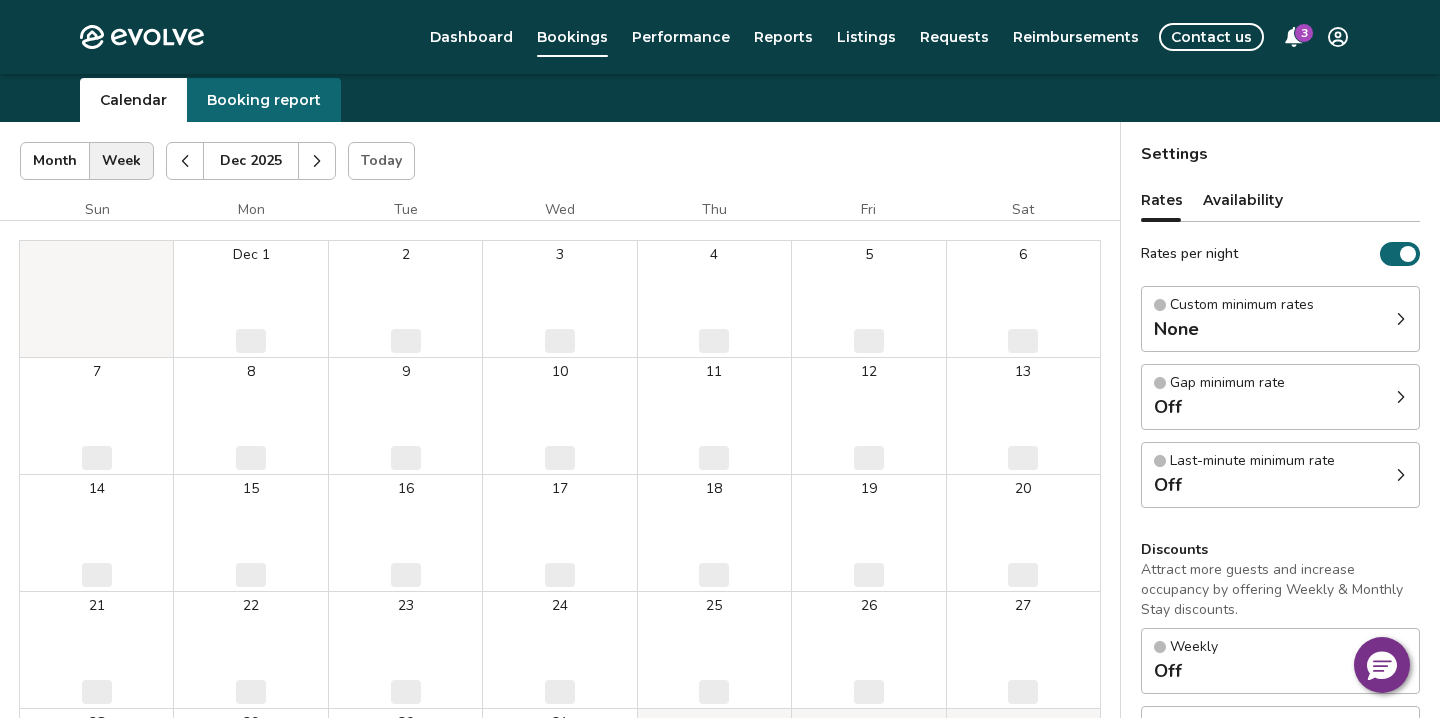 click at bounding box center (317, 161) 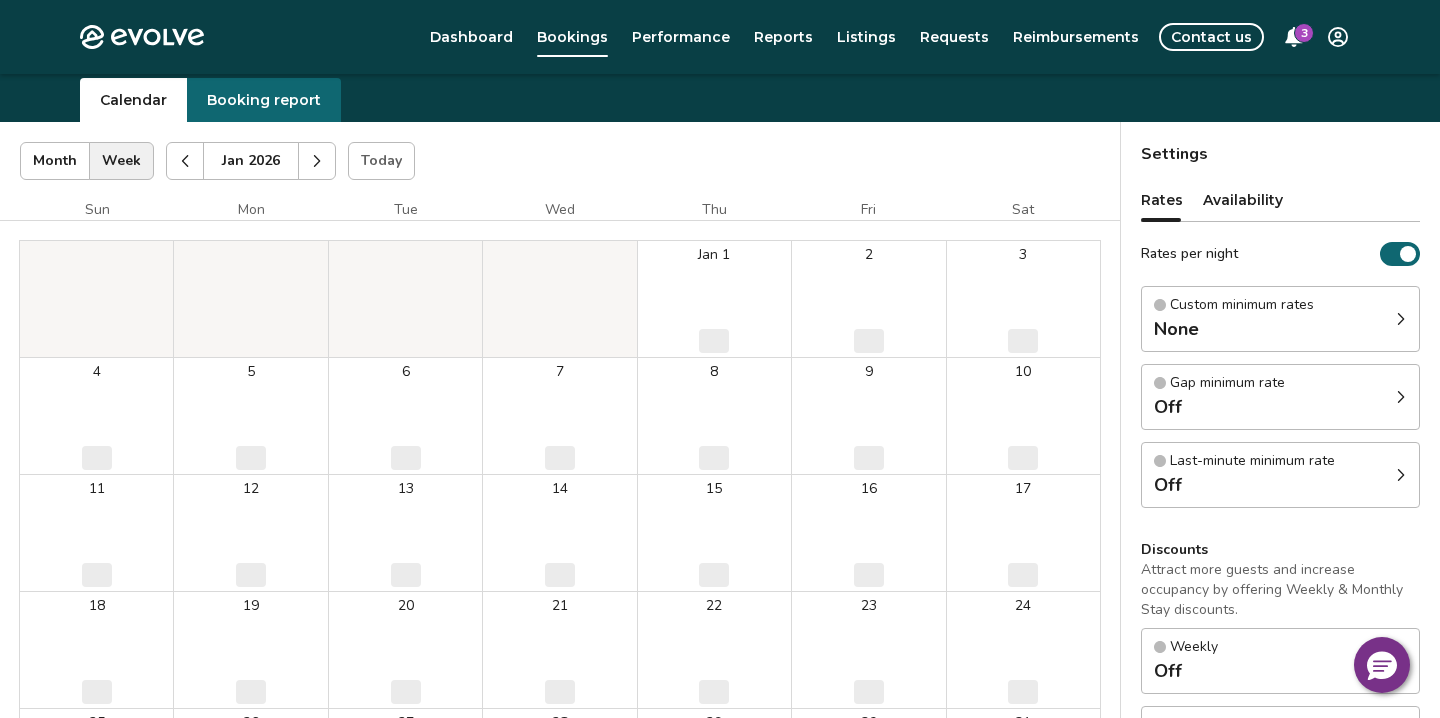 click at bounding box center (317, 161) 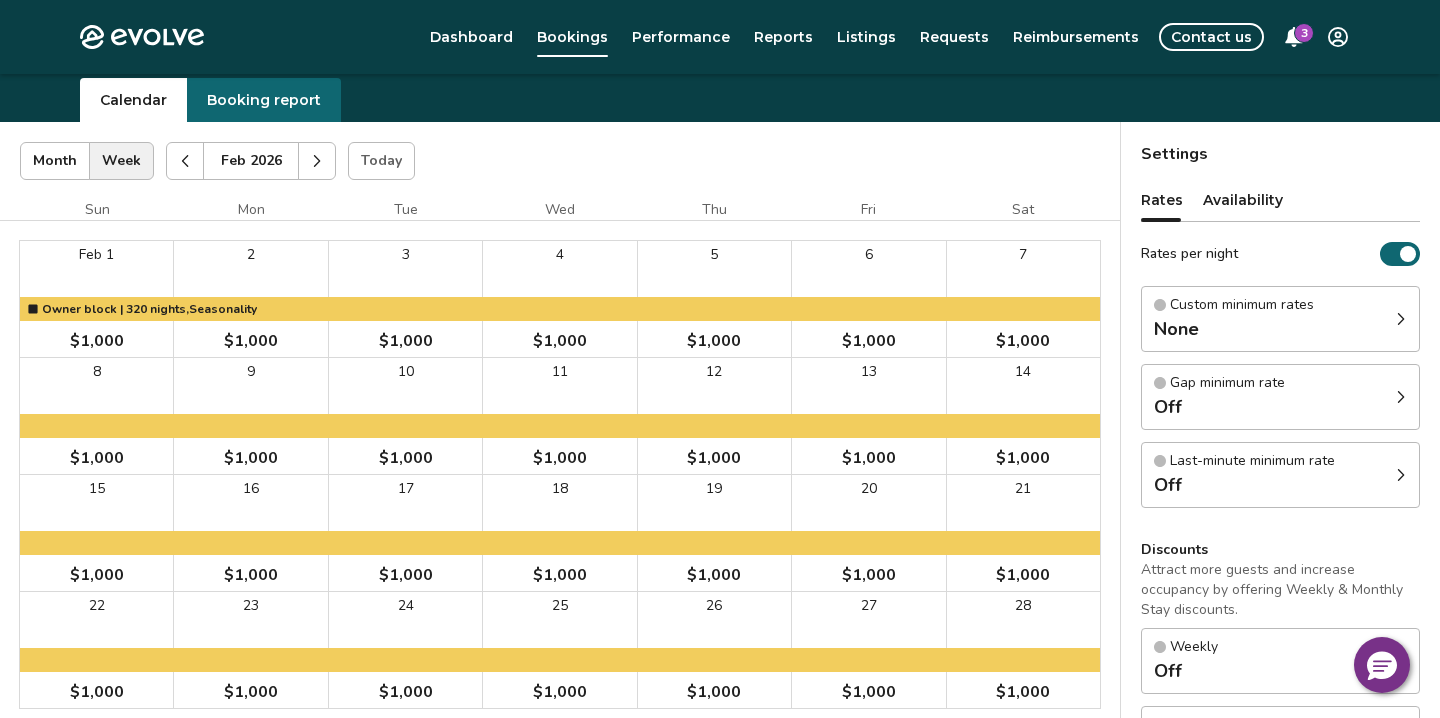 click at bounding box center (317, 161) 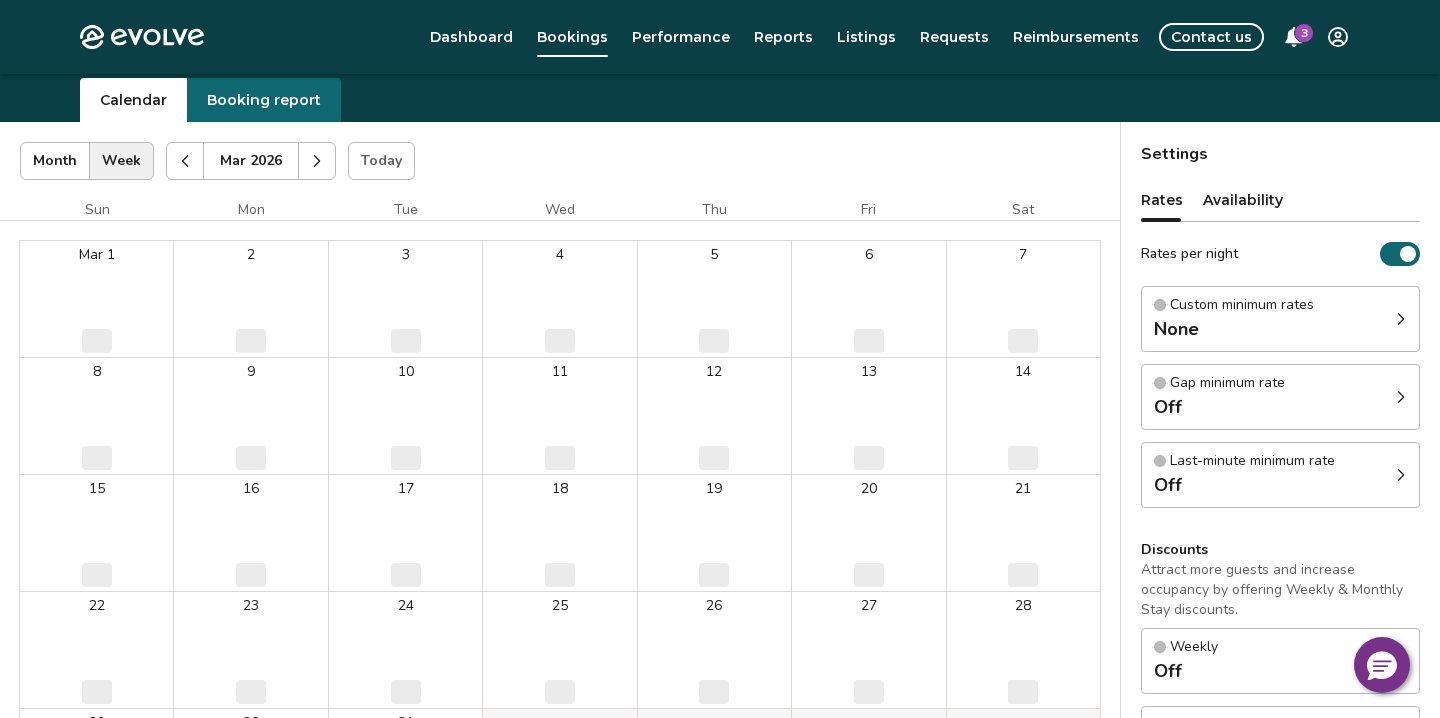 click on "[MONTH] [YEAR]  | Views Month Week [MONTH] [YEAR] Today Settings Bellows Place [MONTH] [YEAR] Sun Mon Tue Wed Thu Fri Sat [MONTH] 1 ‌ 2 ‌ 3 ‌ 4 ‌ 5 ‌ 6 ‌ 7 ‌ 8 ‌ 9 ‌ 10 ‌ 11 ‌ 12 ‌ 13 ‌ 14 ‌ 15 ‌ 16 ‌ 17 ‌ 18 ‌ 19 ‌ 20 ‌ 21 ‌ 22 ‌ 23 ‌ 24 ‌ 25 ‌ 26 ‌ 27 ‌ 28 ‌ 29 ‌ 30 ‌ 31 ‌ Booking Pending Evolve/Owner" at bounding box center (560, 591) 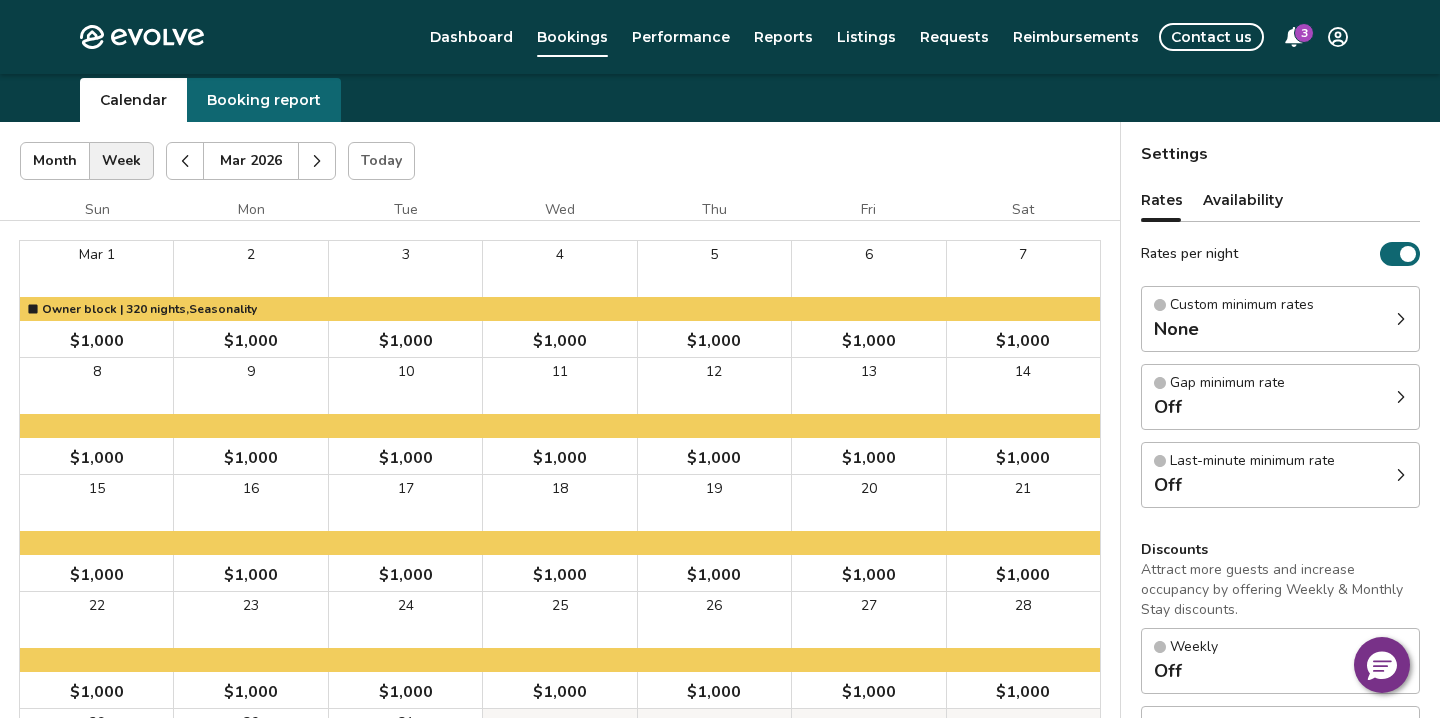 click at bounding box center [317, 161] 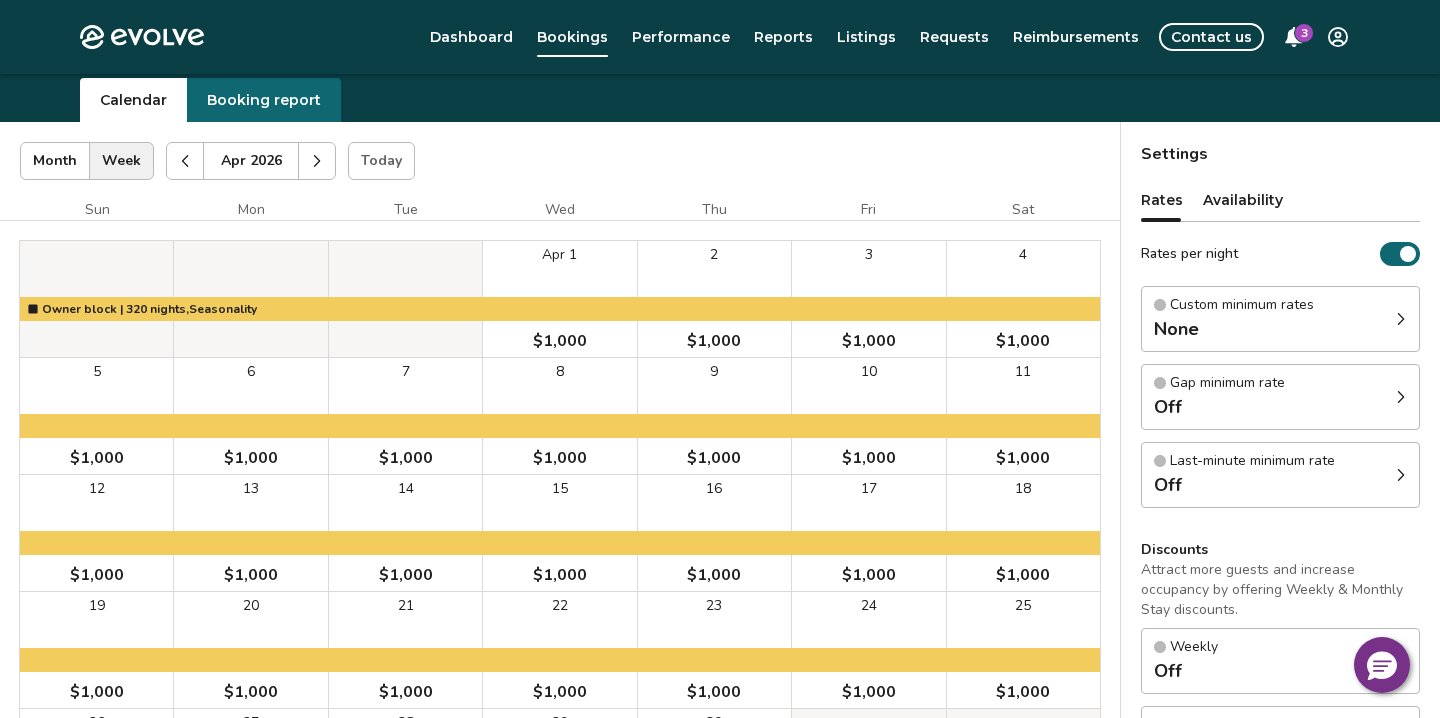 click at bounding box center [317, 161] 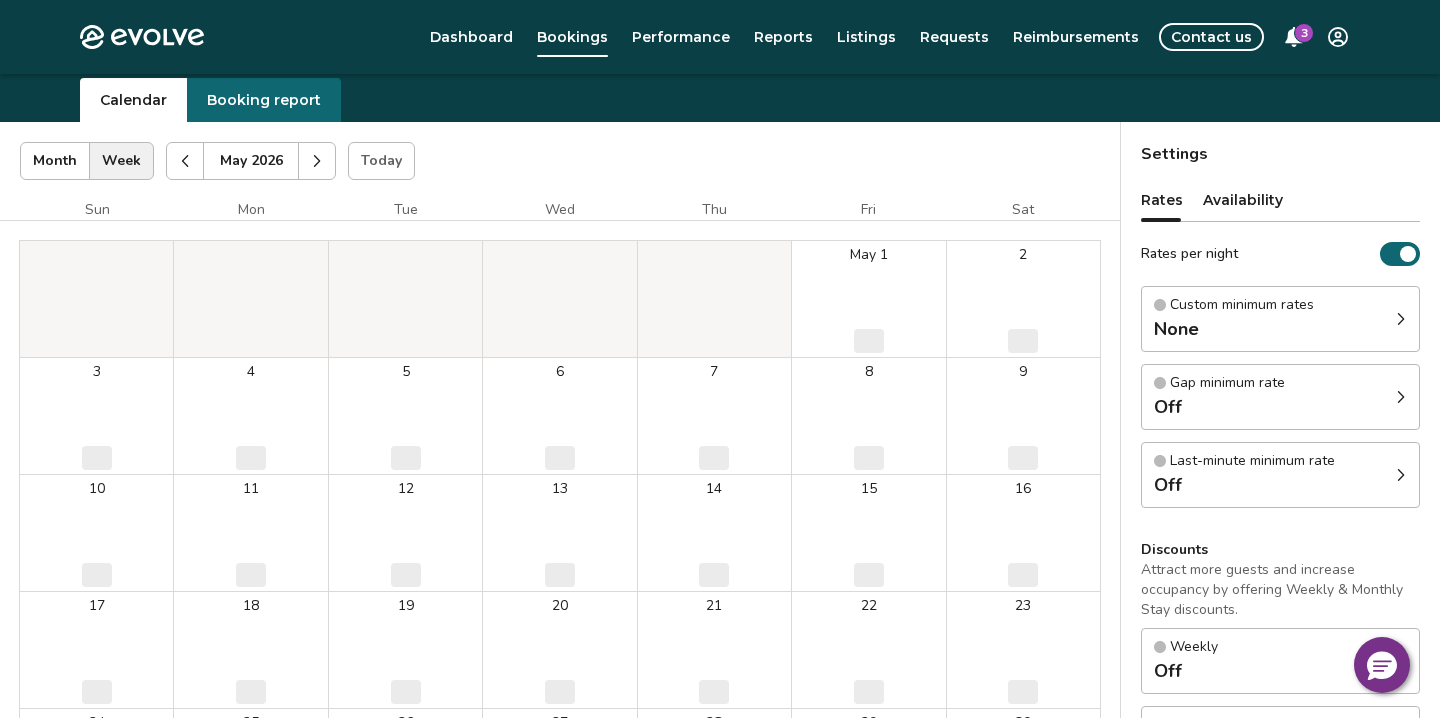 click at bounding box center (317, 161) 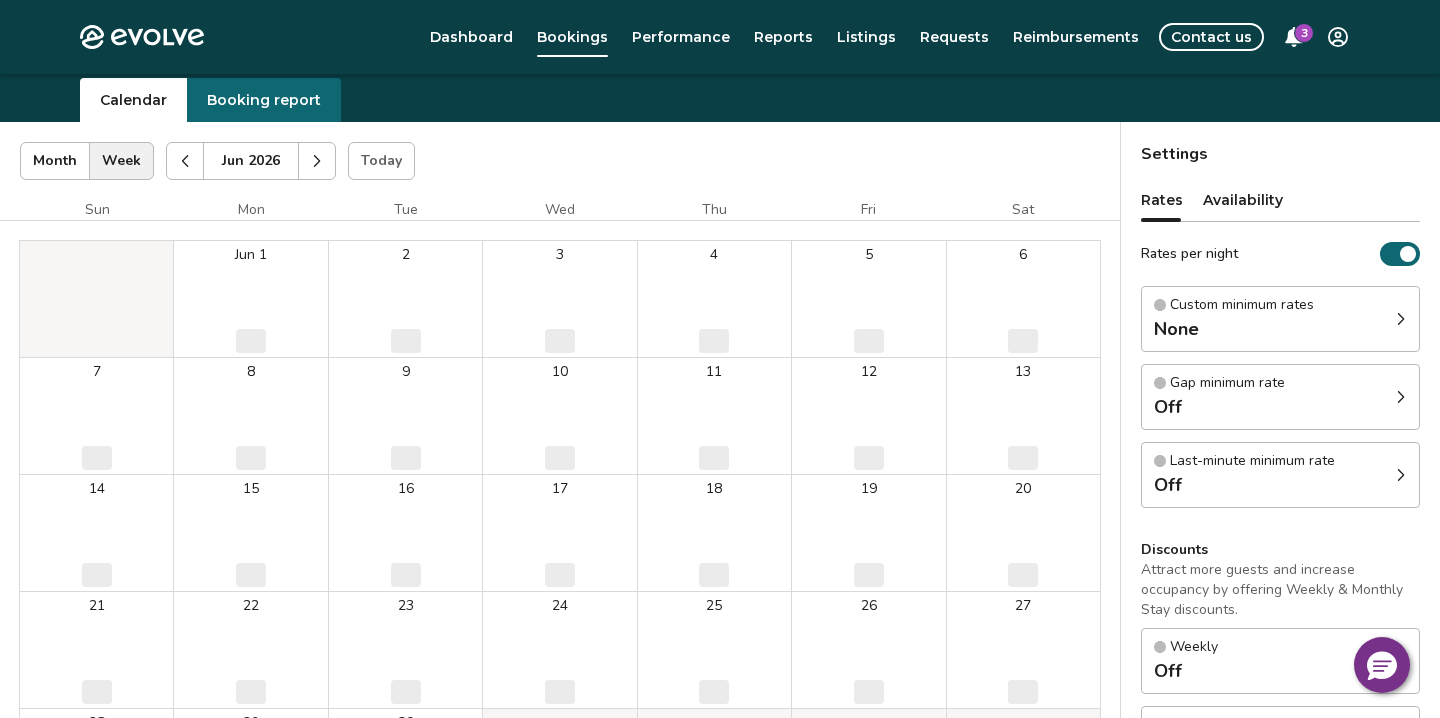 click at bounding box center (317, 161) 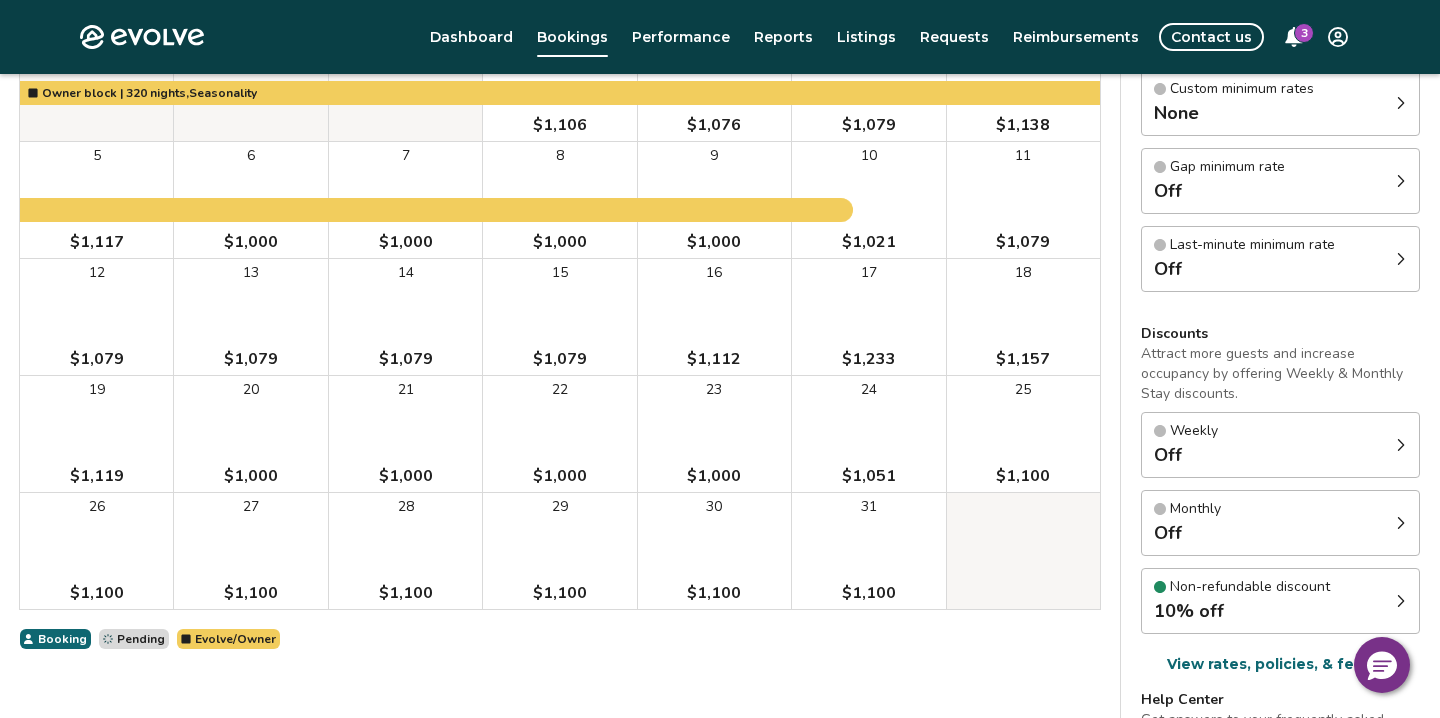 scroll, scrollTop: 278, scrollLeft: 0, axis: vertical 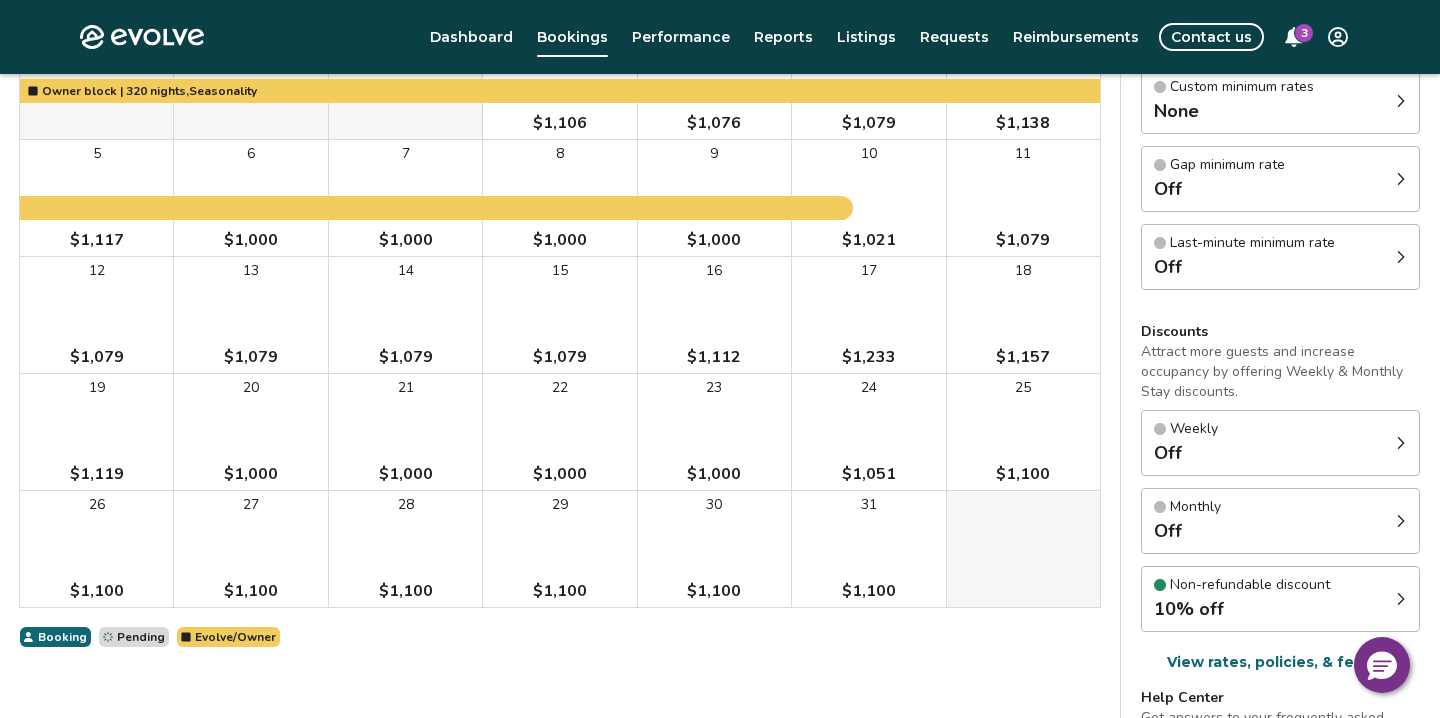 click on "$1,157" at bounding box center [1023, 357] 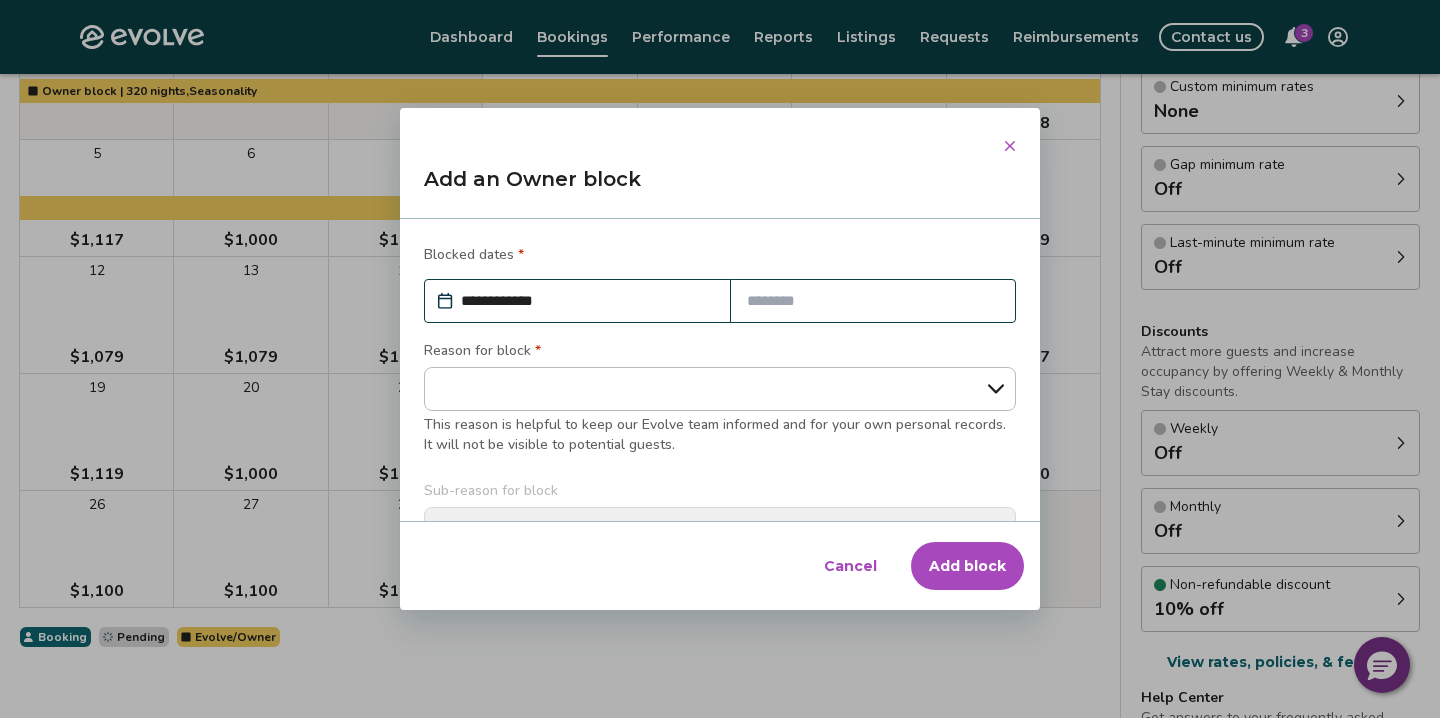 click on "Cancel" at bounding box center [850, 566] 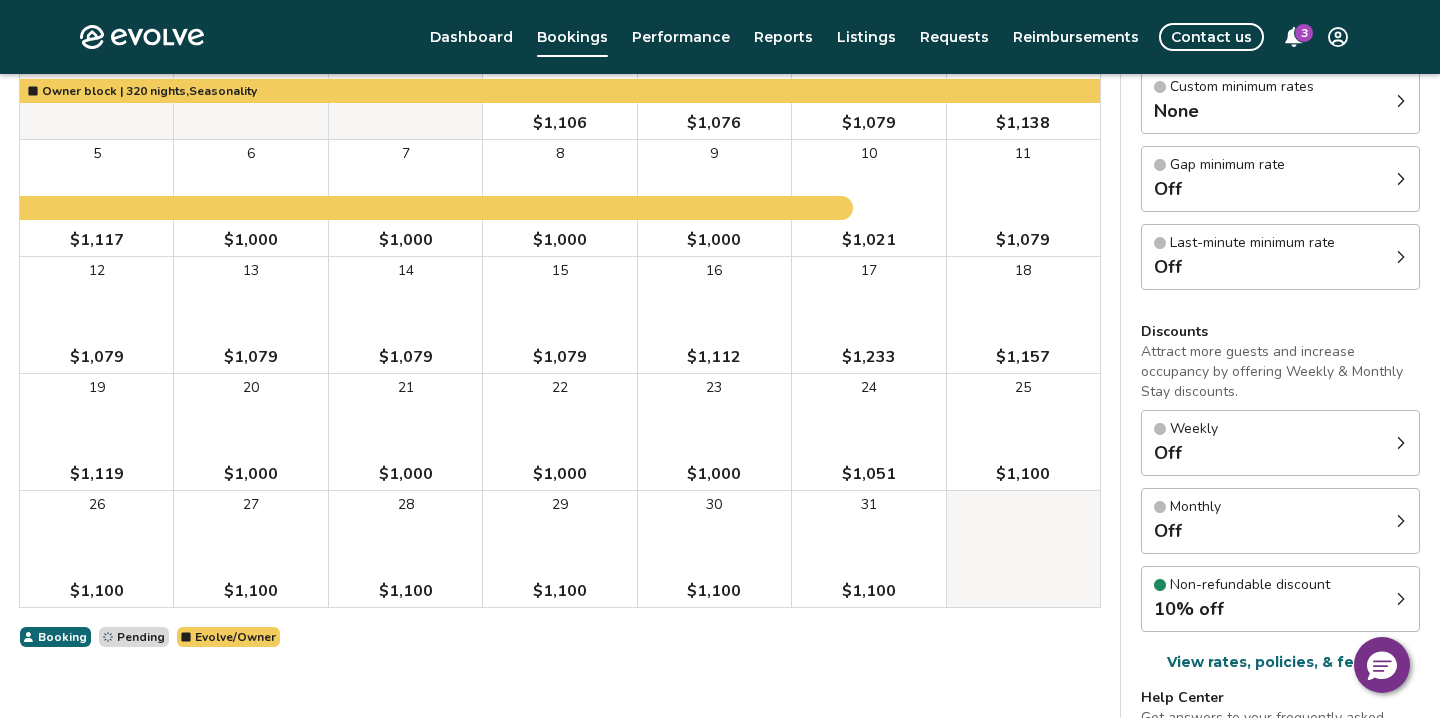 click on "25 $1,100" at bounding box center [1023, 432] 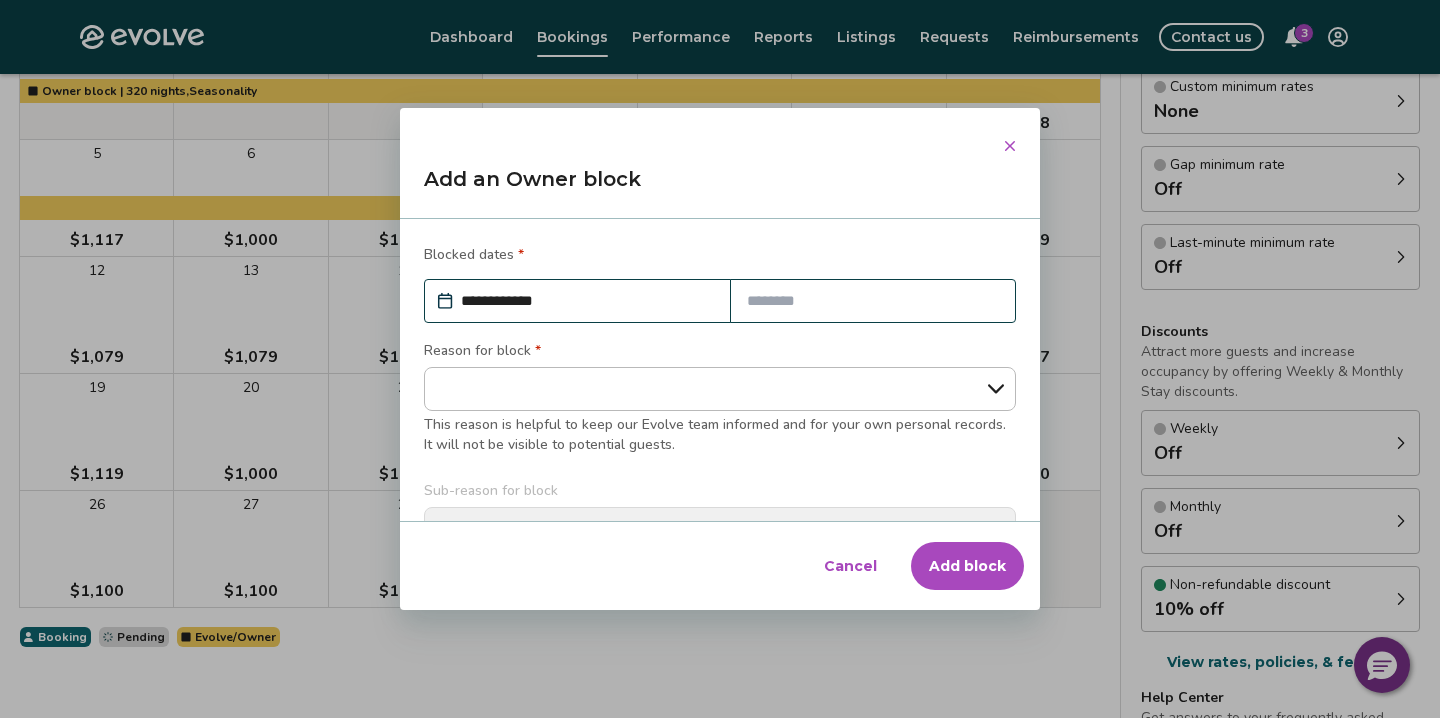 type on "*" 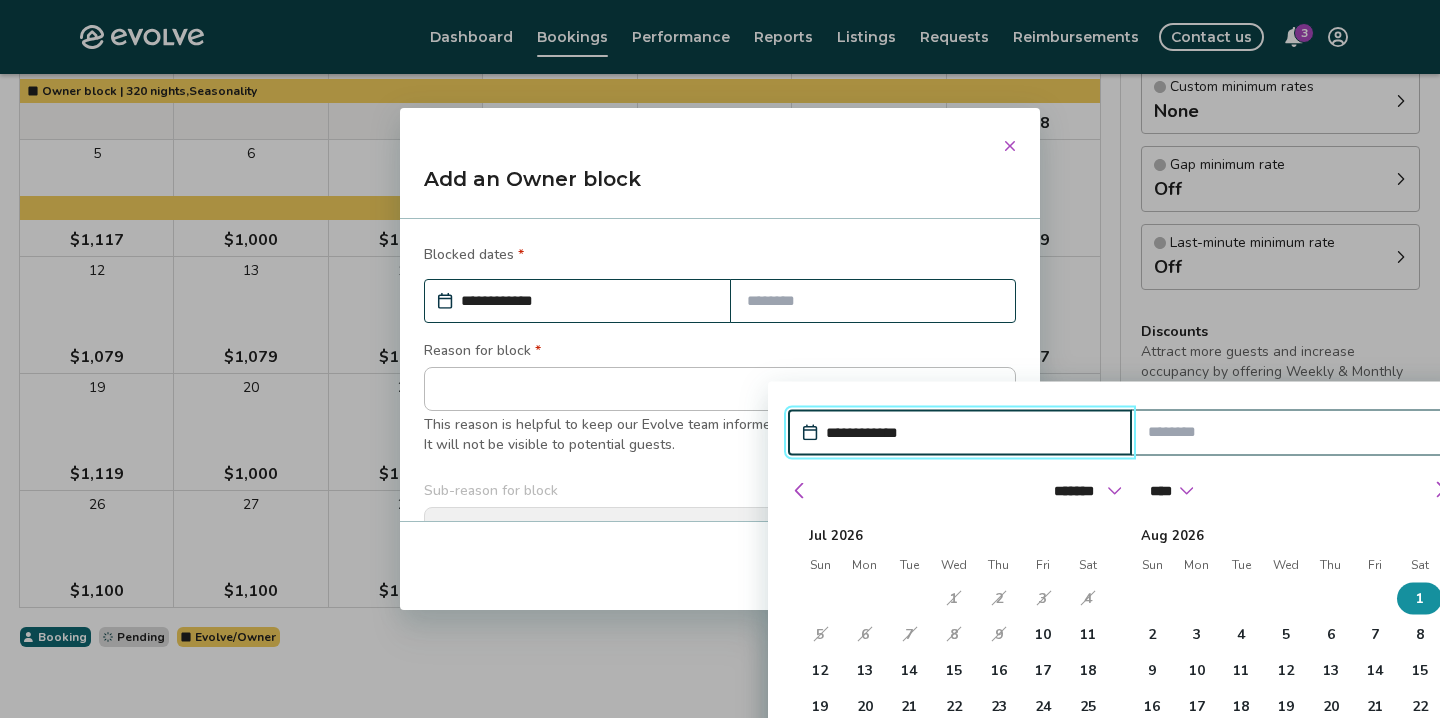 click on "1" at bounding box center (1420, 598) 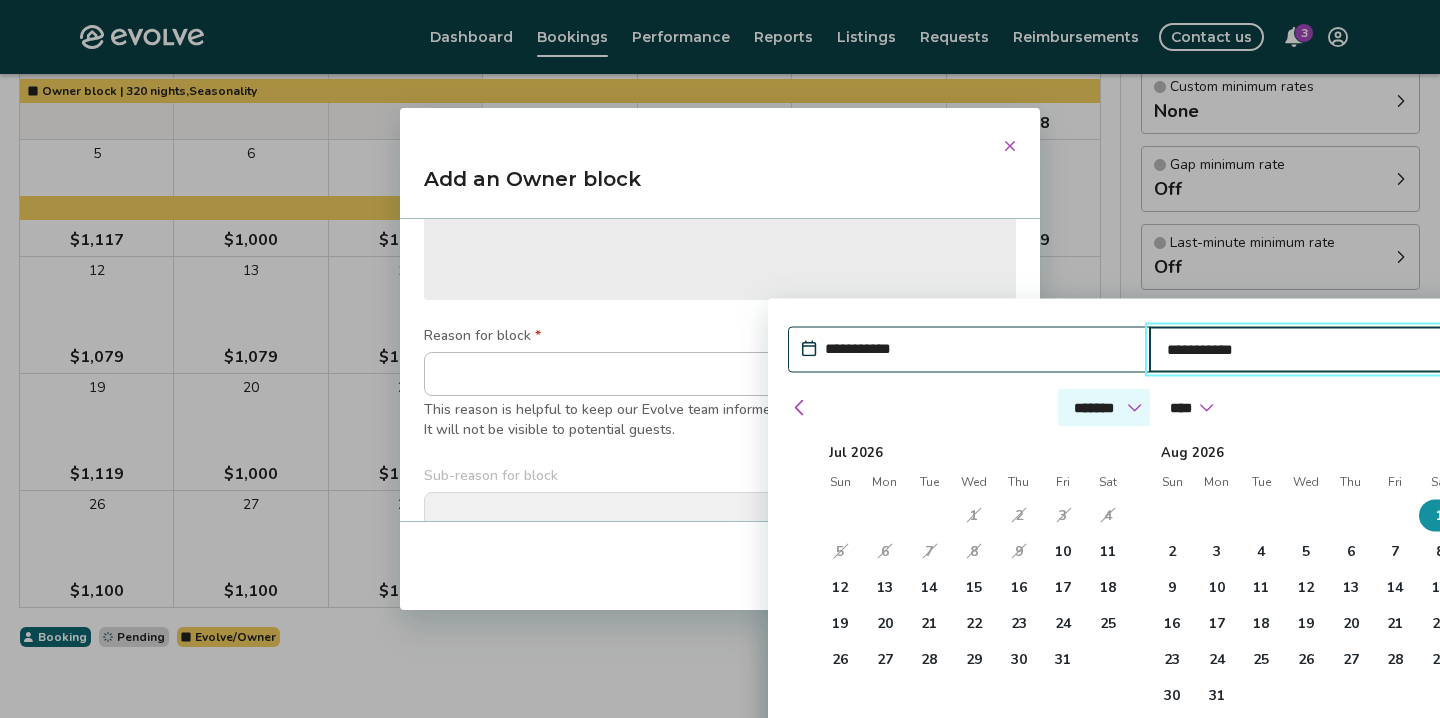 type on "*" 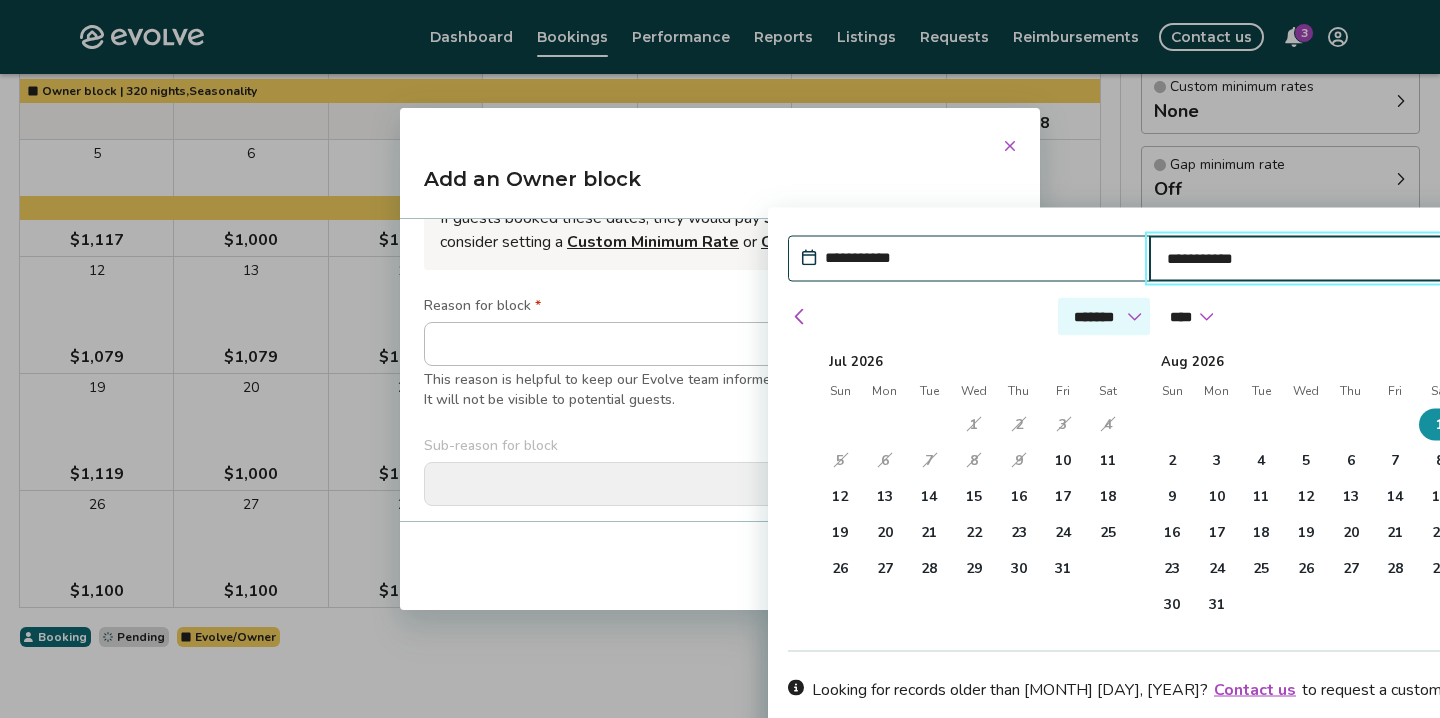 scroll, scrollTop: 176, scrollLeft: 0, axis: vertical 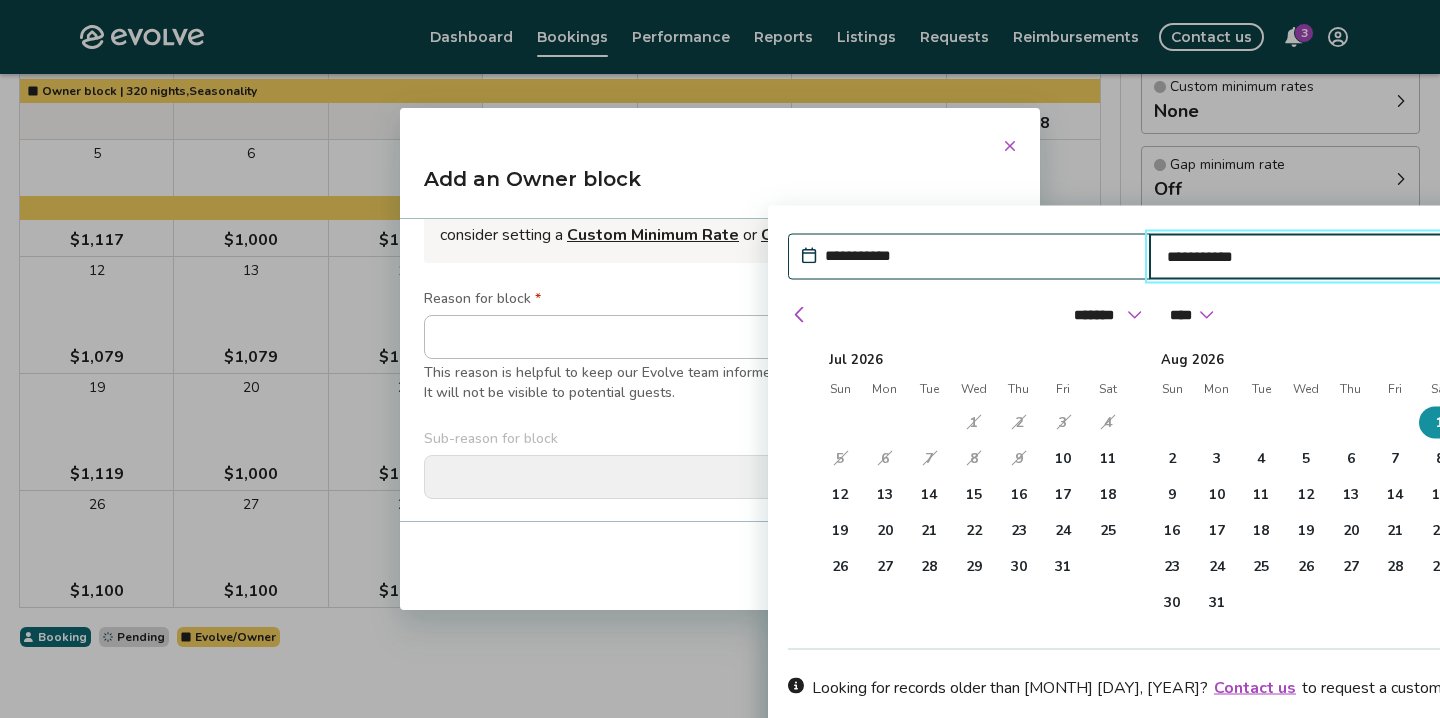 click on "Apply Dates" at bounding box center [1427, 749] 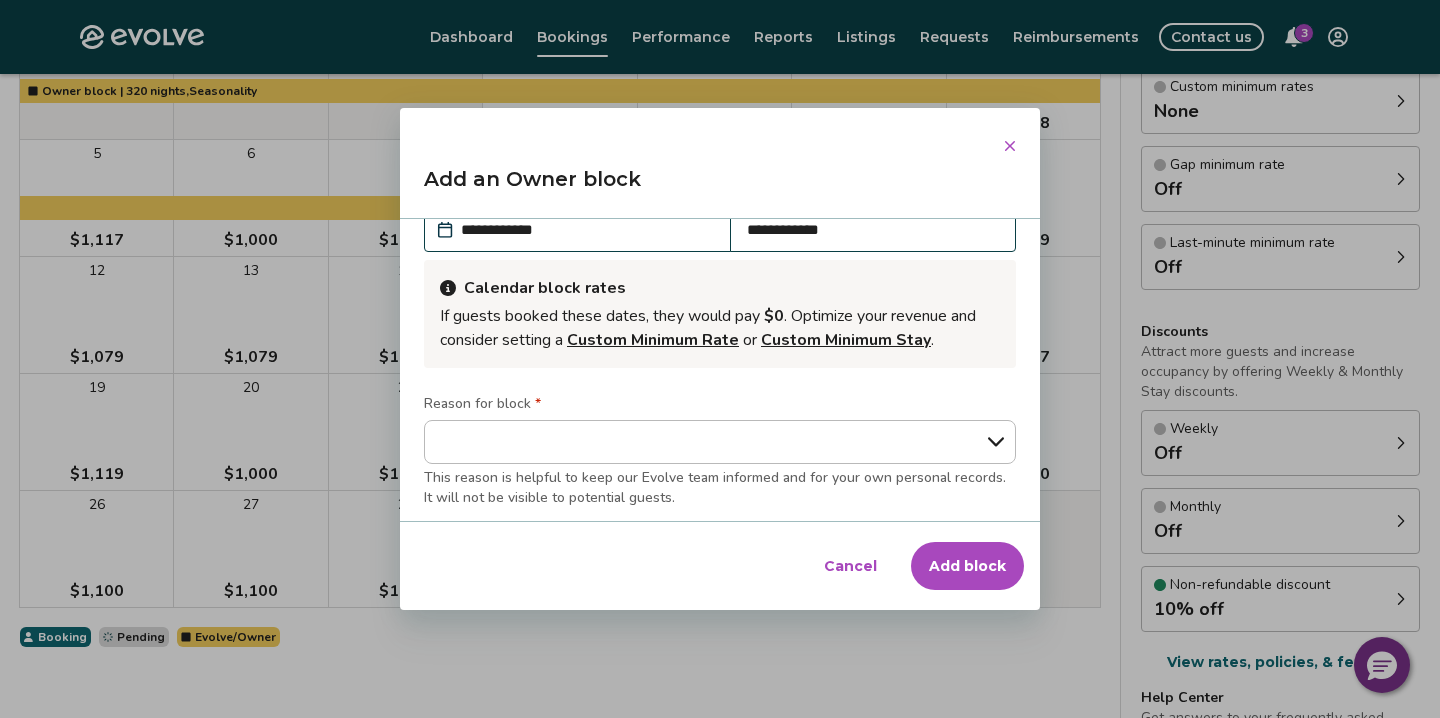 scroll, scrollTop: 86, scrollLeft: 0, axis: vertical 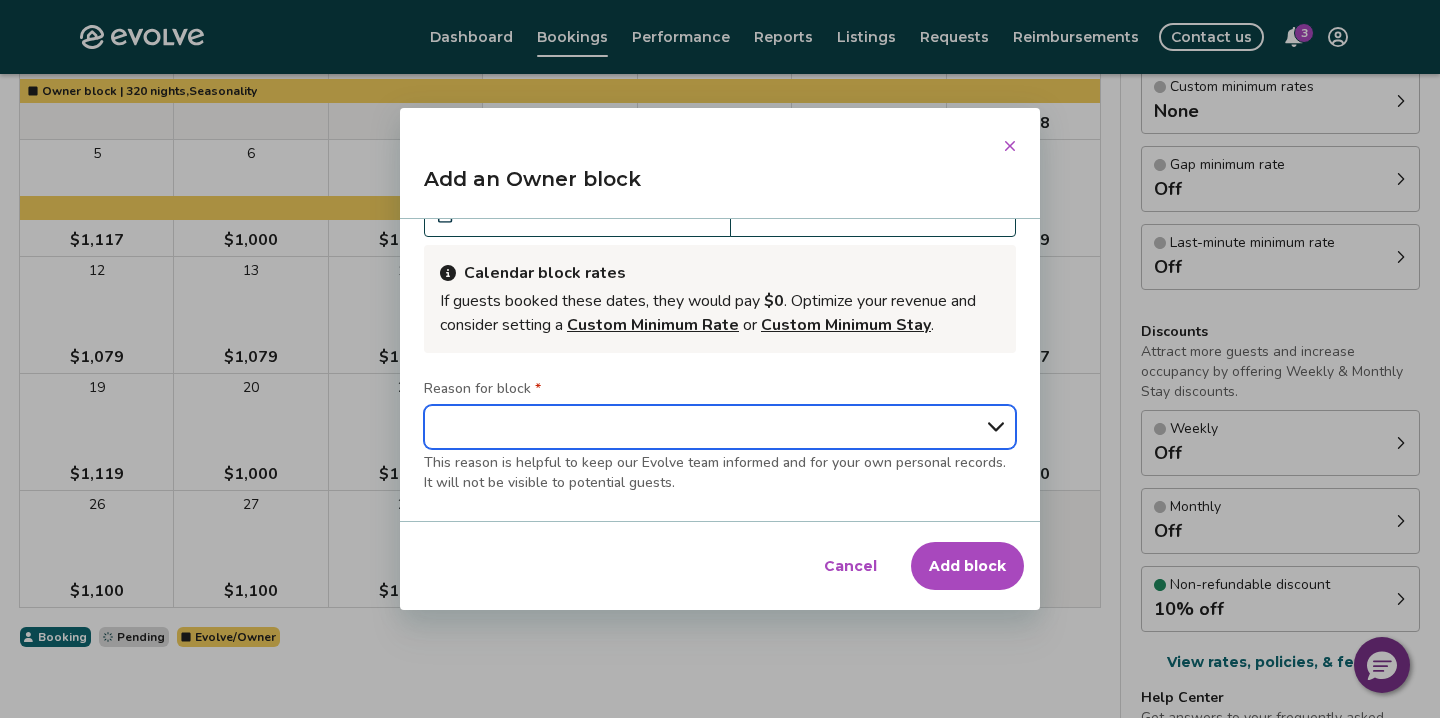 select on "**********" 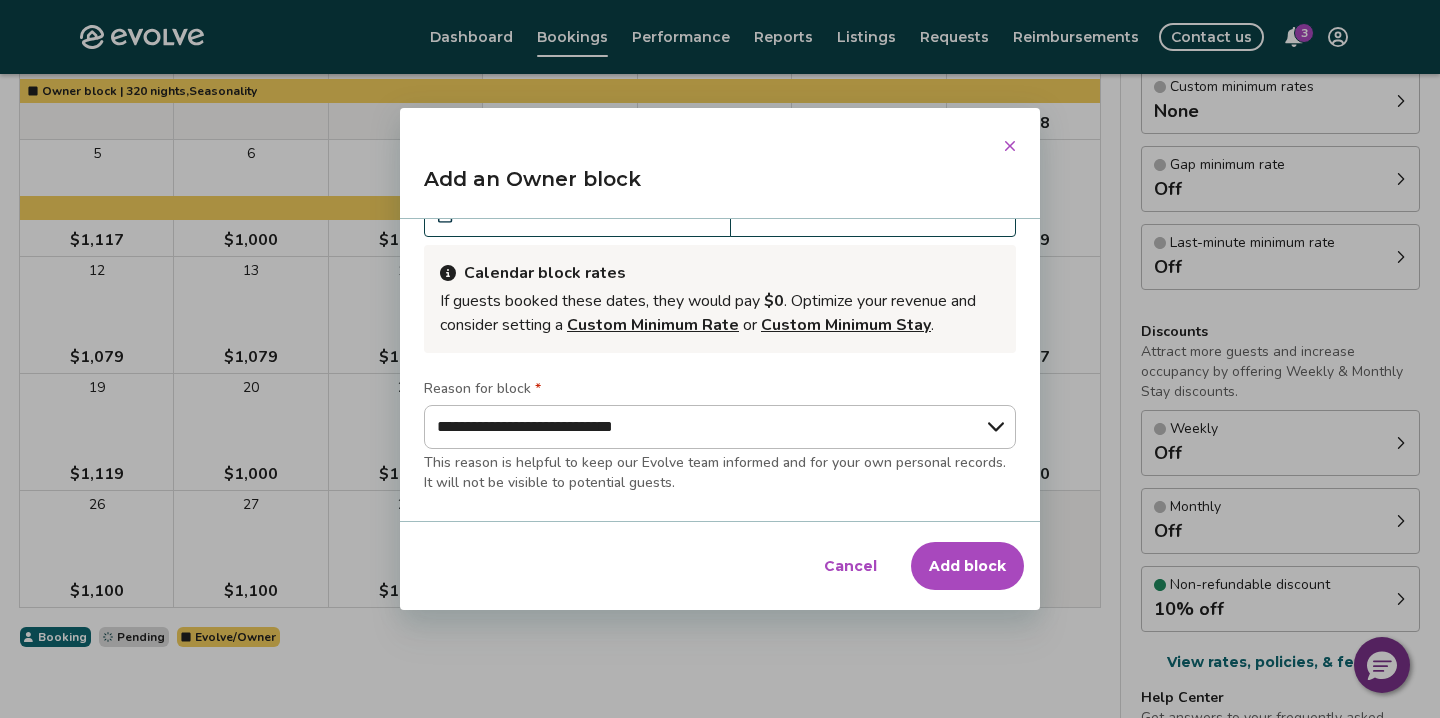 click on "Add block" at bounding box center (967, 566) 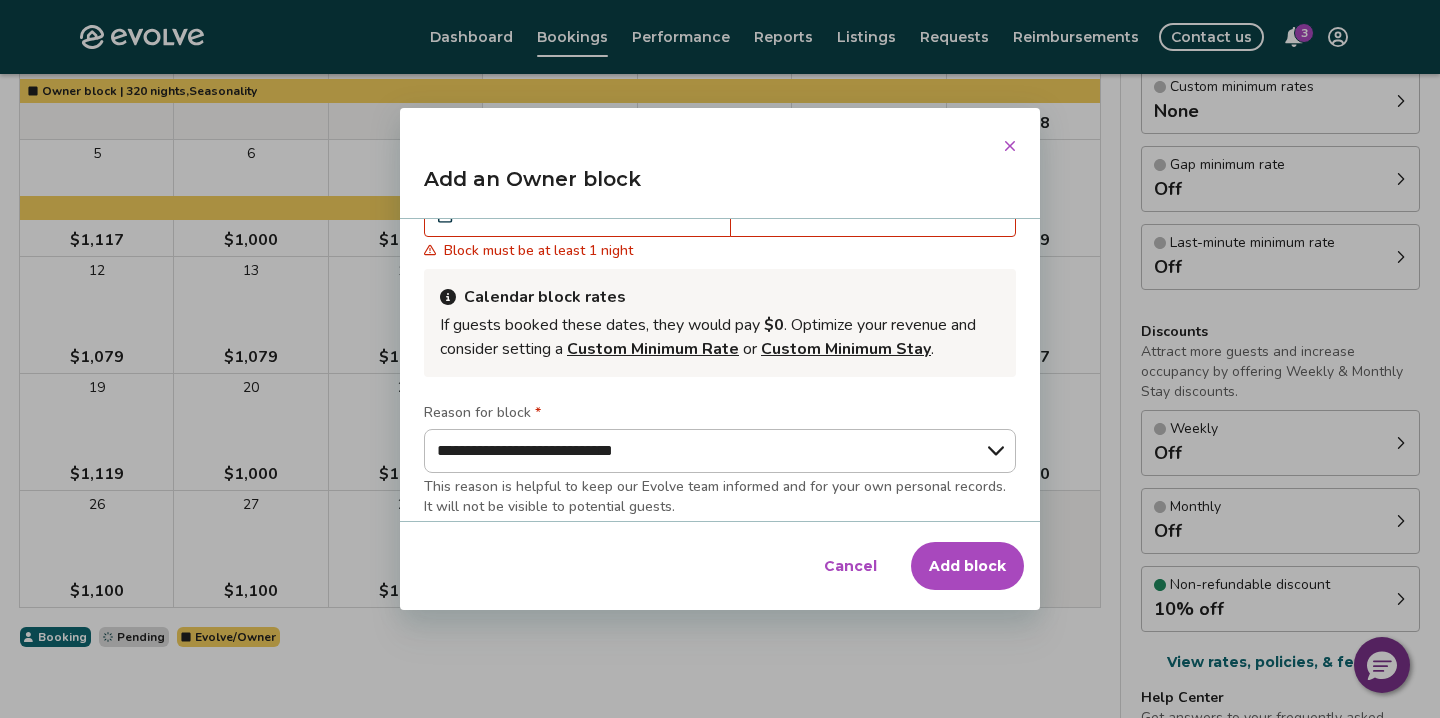 click on "Add block" at bounding box center (967, 566) 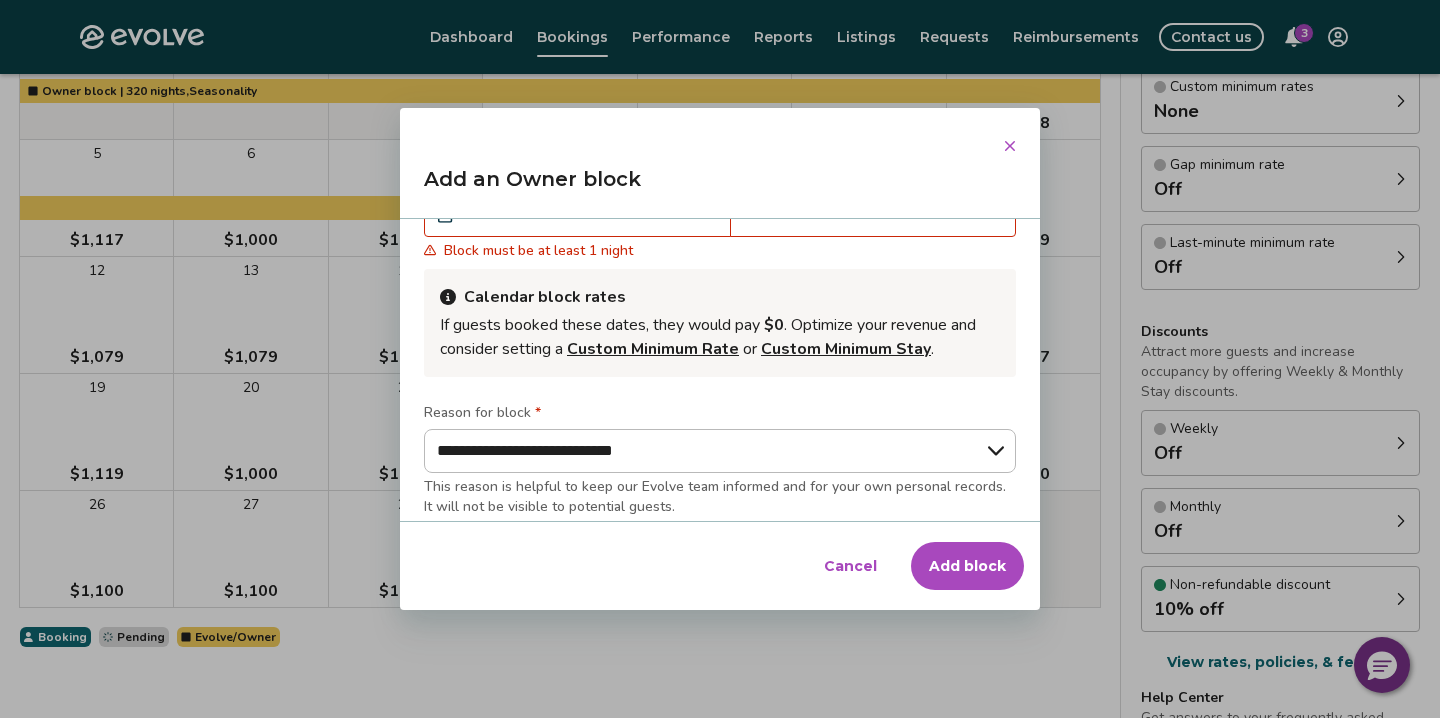 click on "Add block" at bounding box center (967, 566) 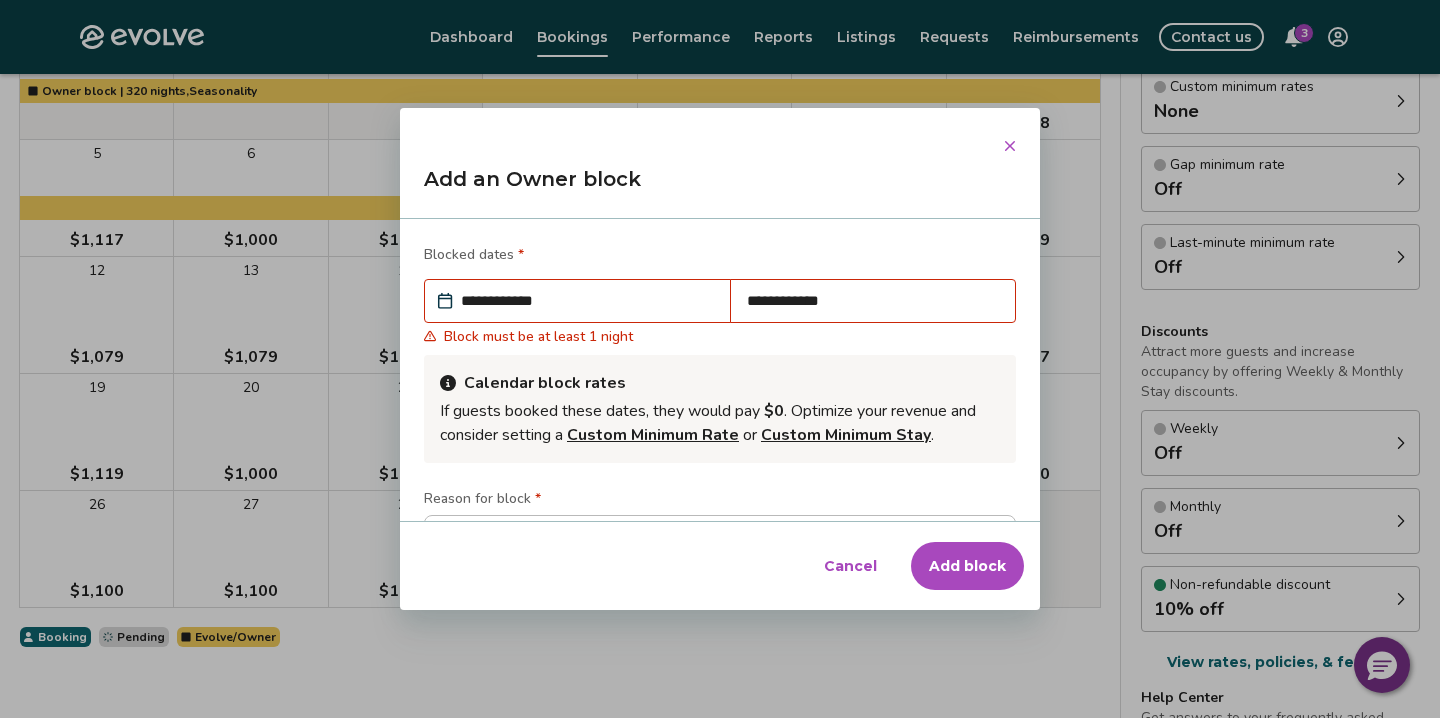 scroll, scrollTop: 0, scrollLeft: 0, axis: both 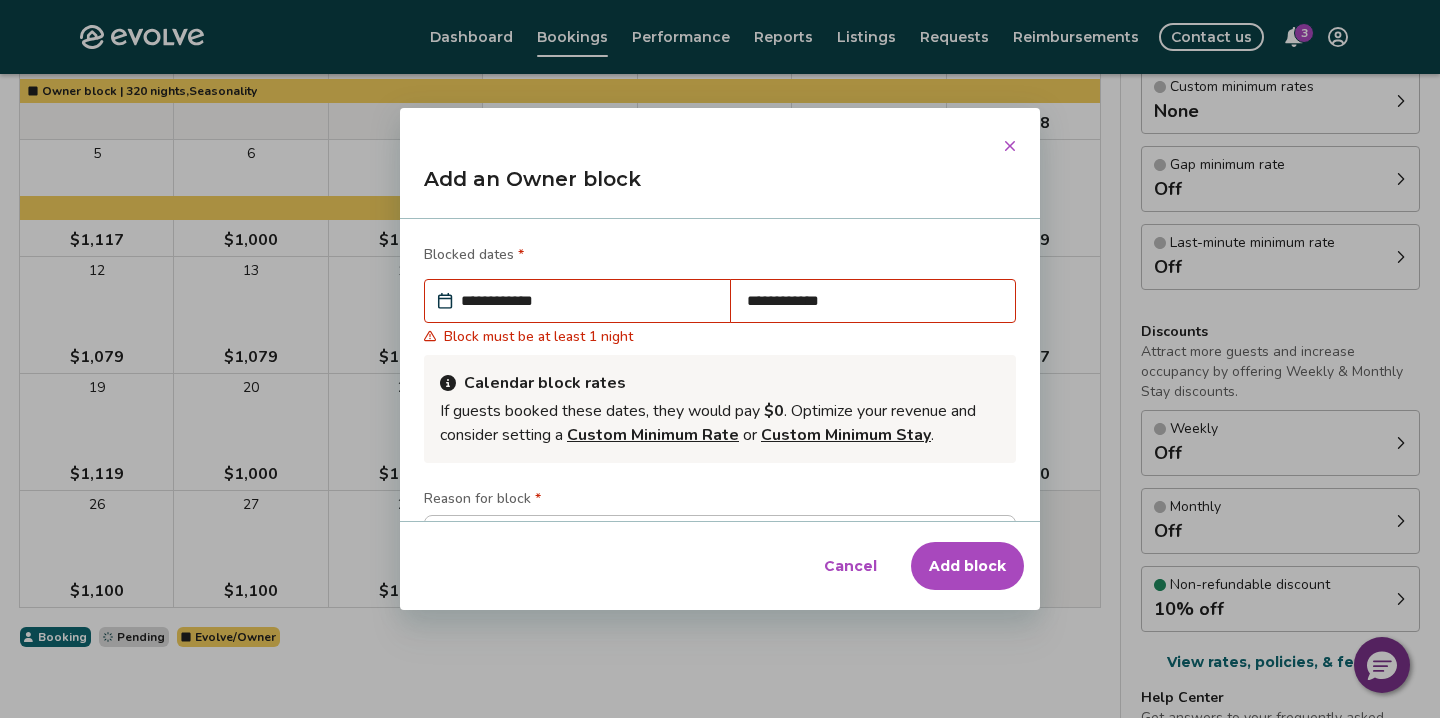 click on "**********" at bounding box center (587, 301) 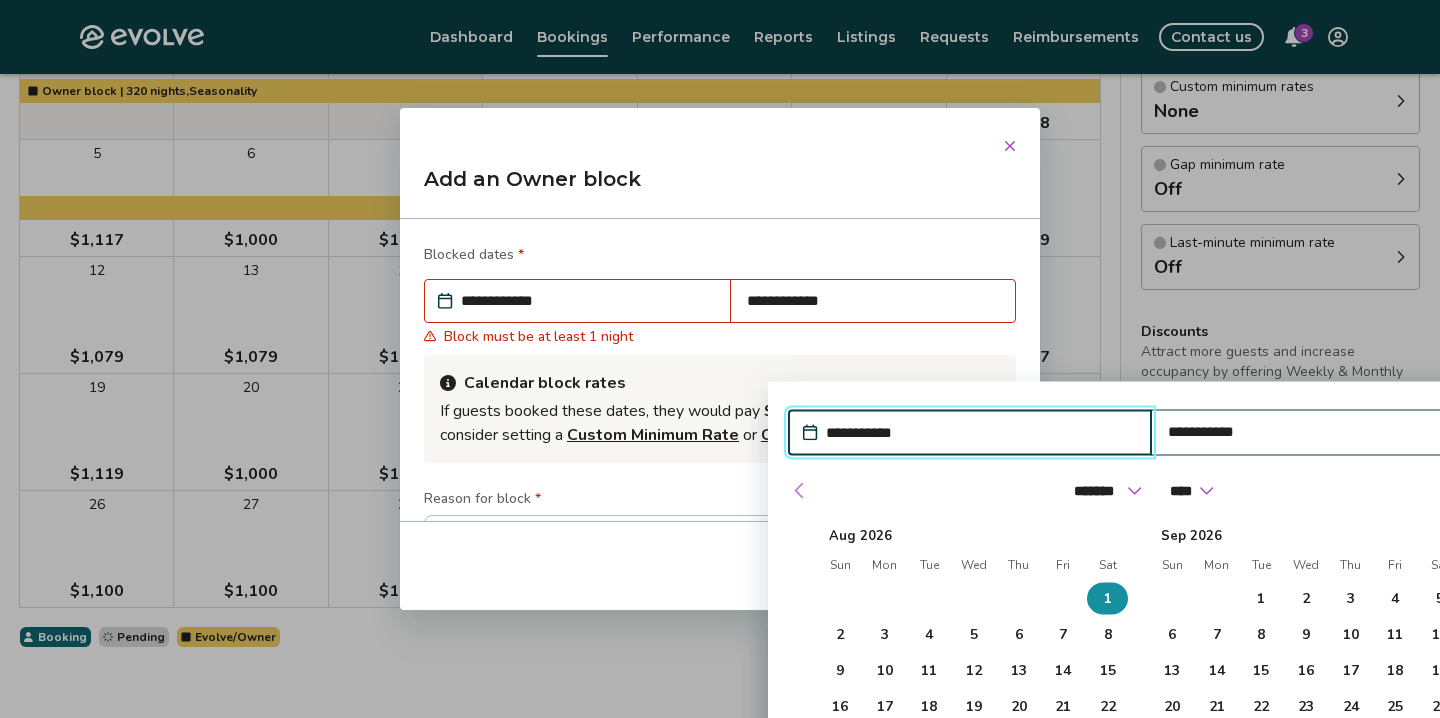 click at bounding box center [800, 490] 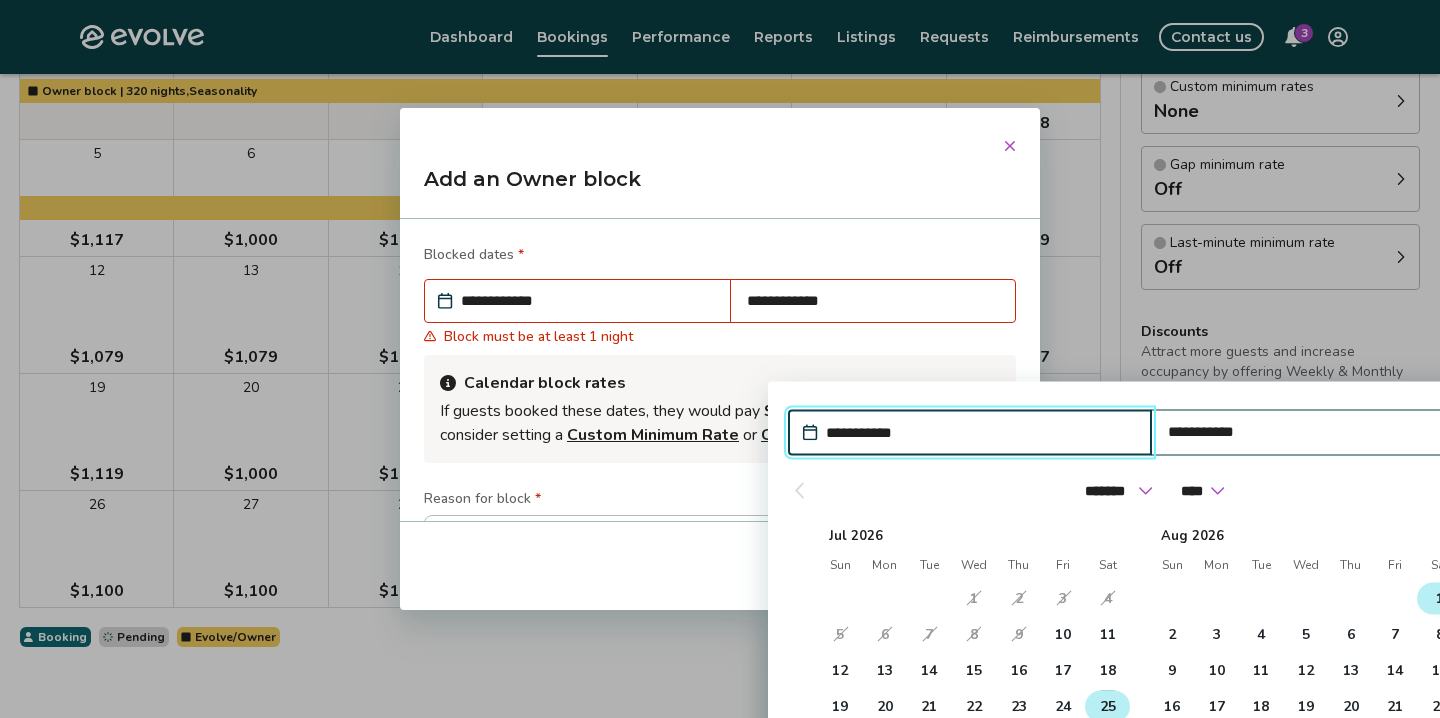 click on "25" at bounding box center (1108, 706) 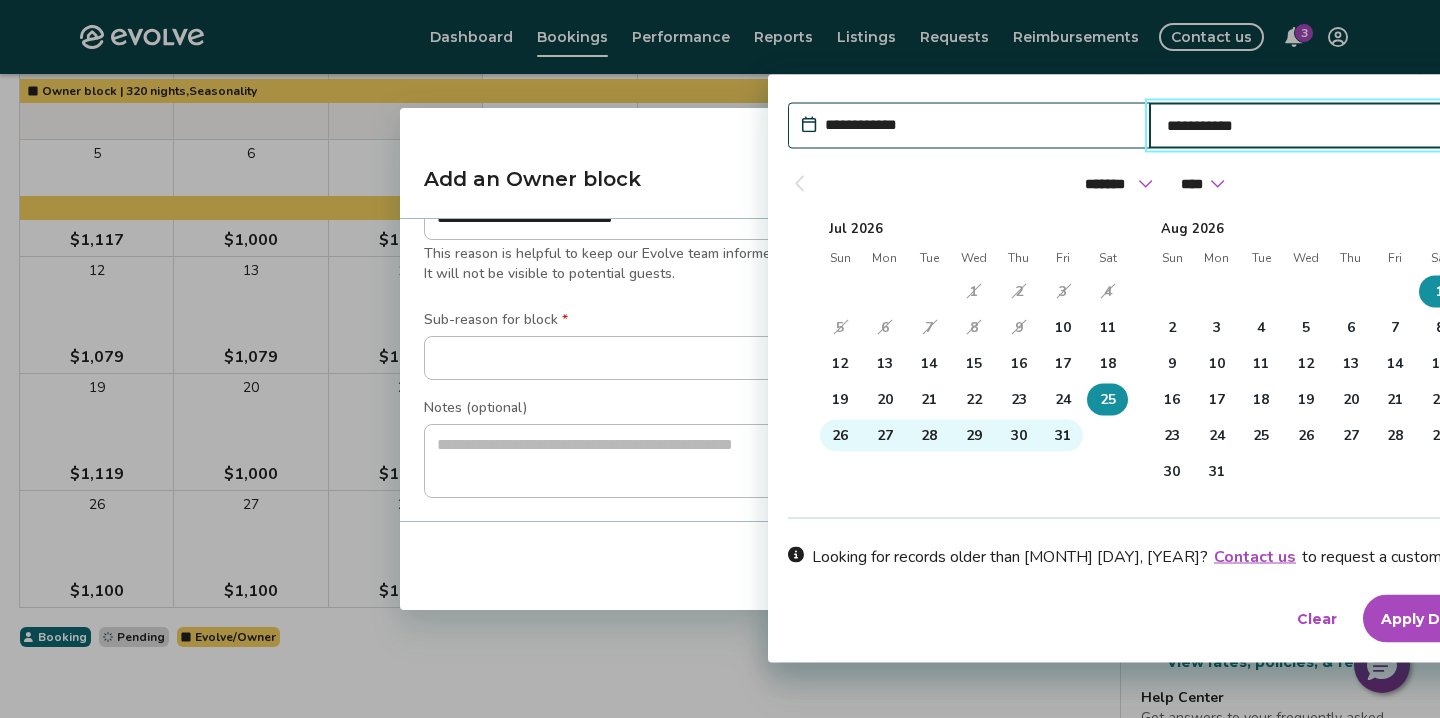 scroll, scrollTop: 304, scrollLeft: 0, axis: vertical 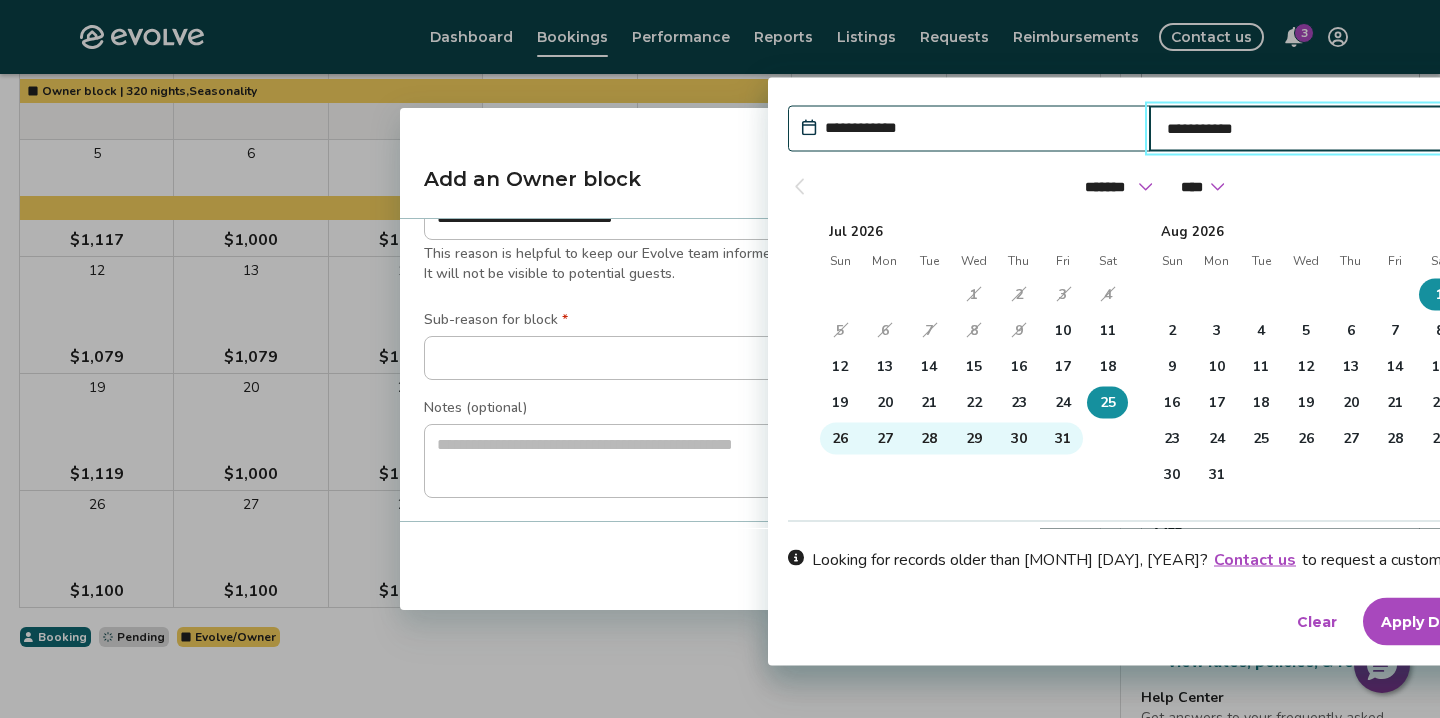 click on "Apply Dates" at bounding box center [1427, 621] 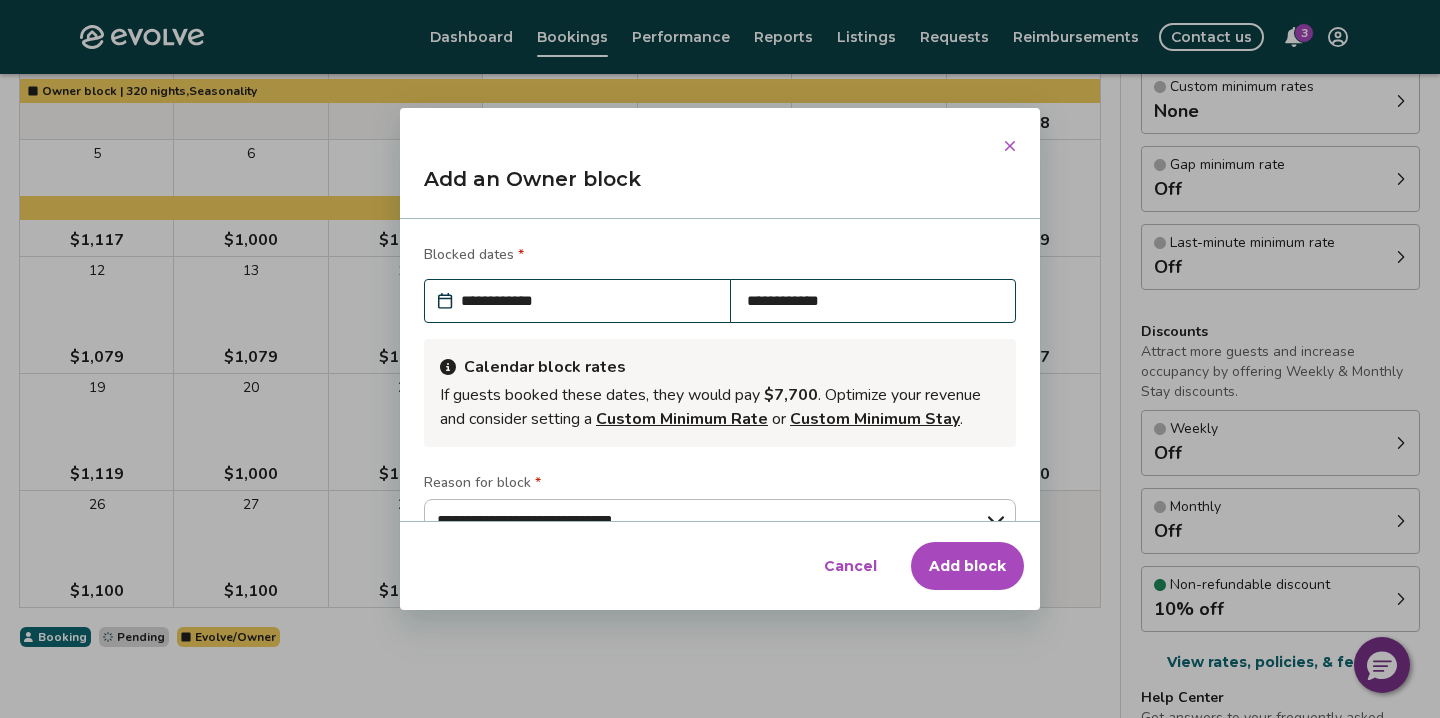 click on "Add block" at bounding box center [967, 566] 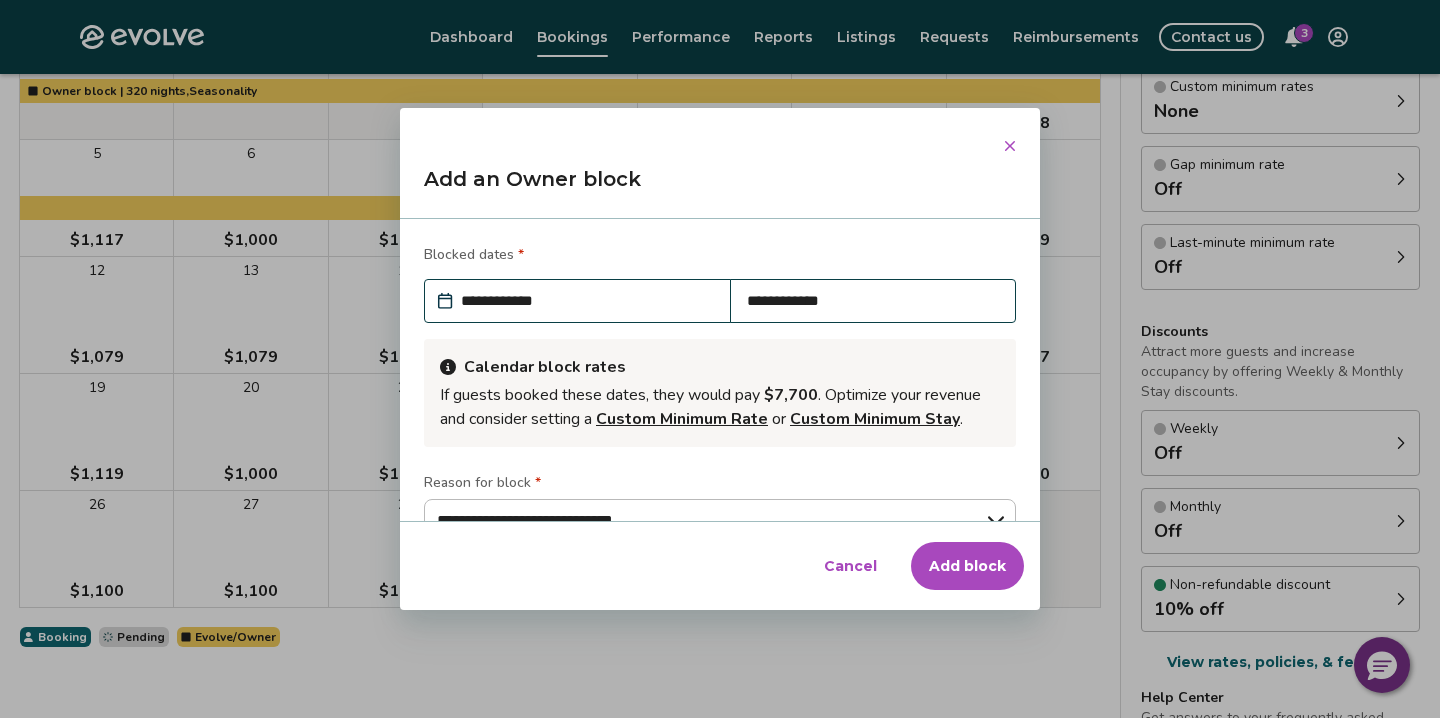 click on "Add block" at bounding box center (967, 566) 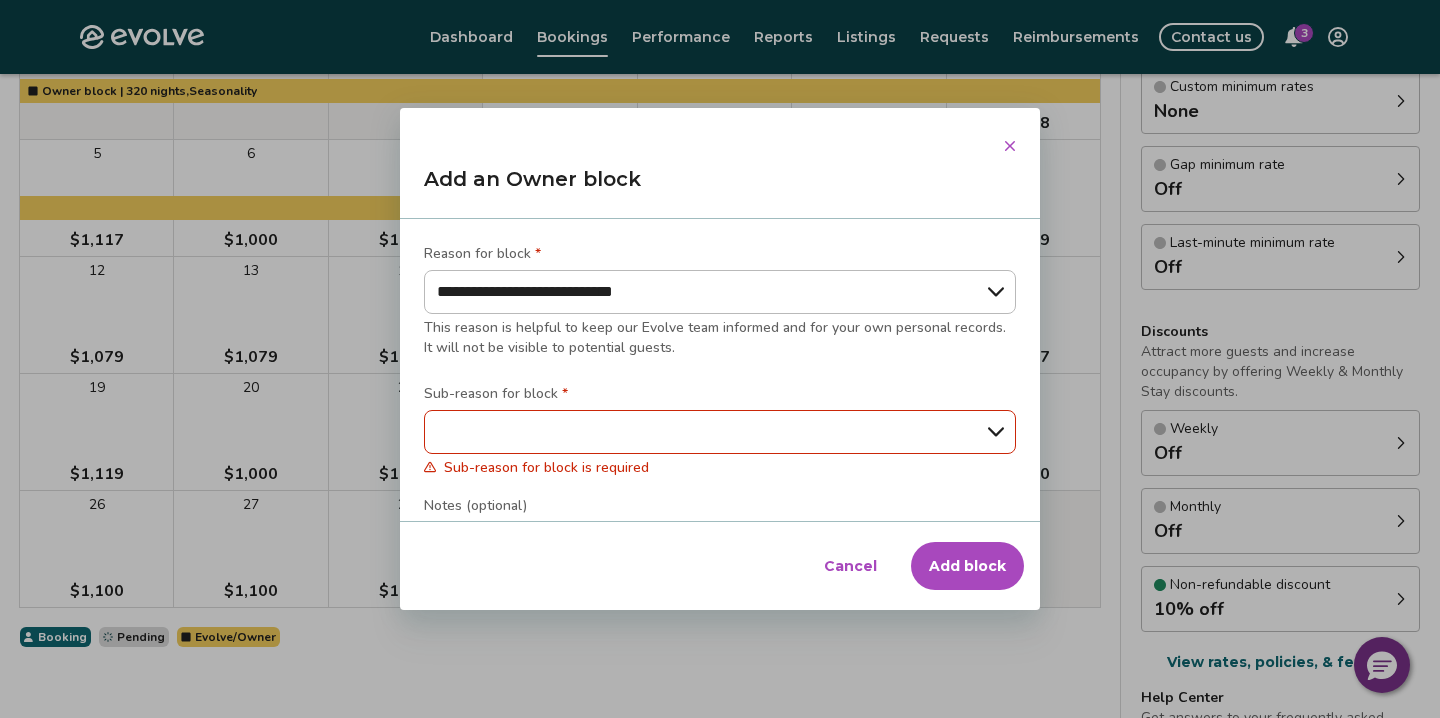 scroll, scrollTop: 233, scrollLeft: 0, axis: vertical 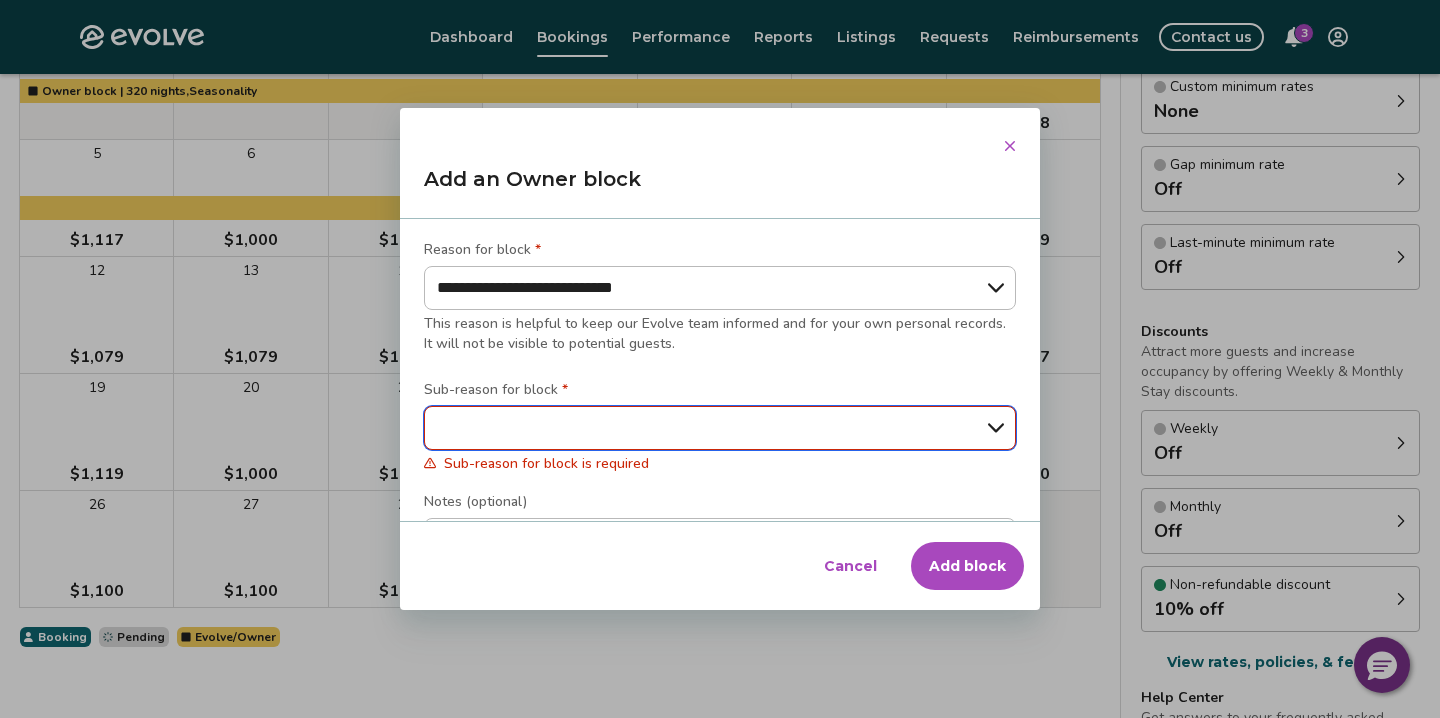 select on "**********" 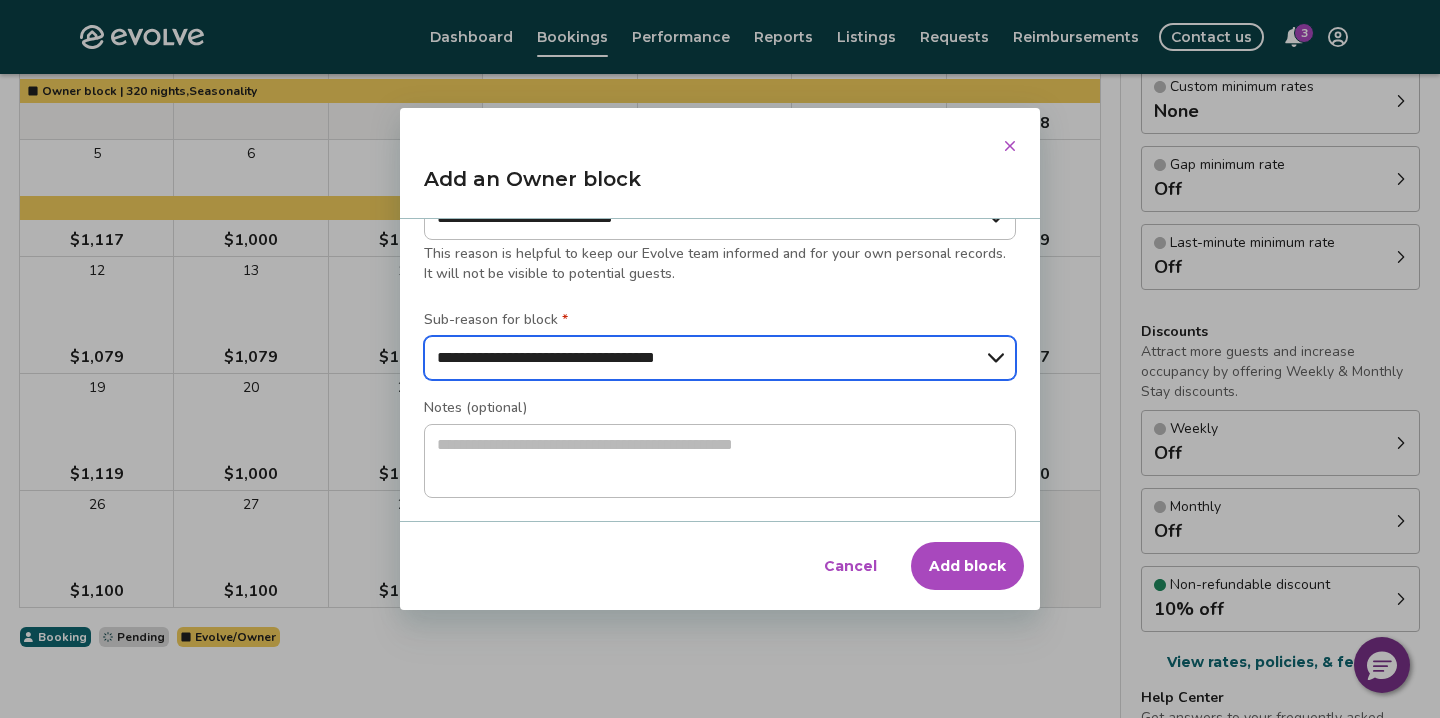 scroll, scrollTop: 304, scrollLeft: 0, axis: vertical 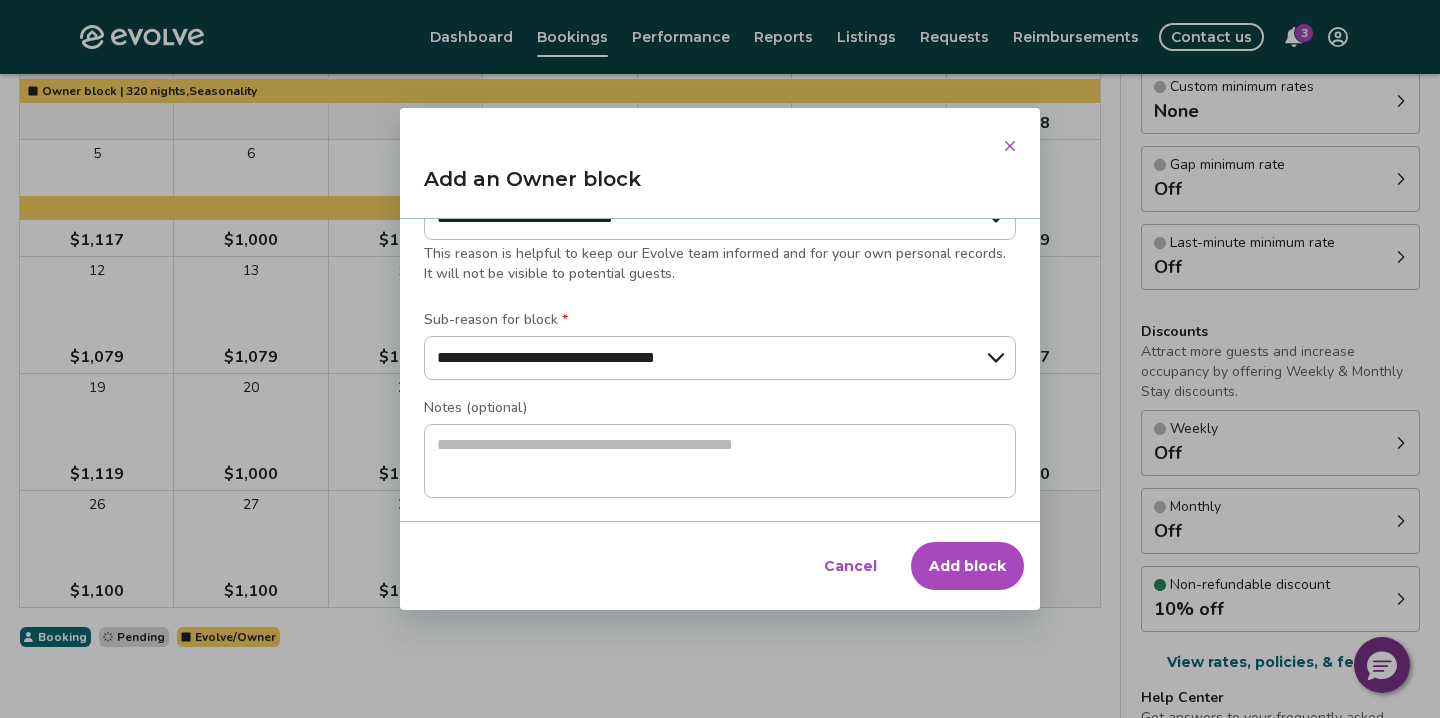 click on "Add block" at bounding box center [967, 566] 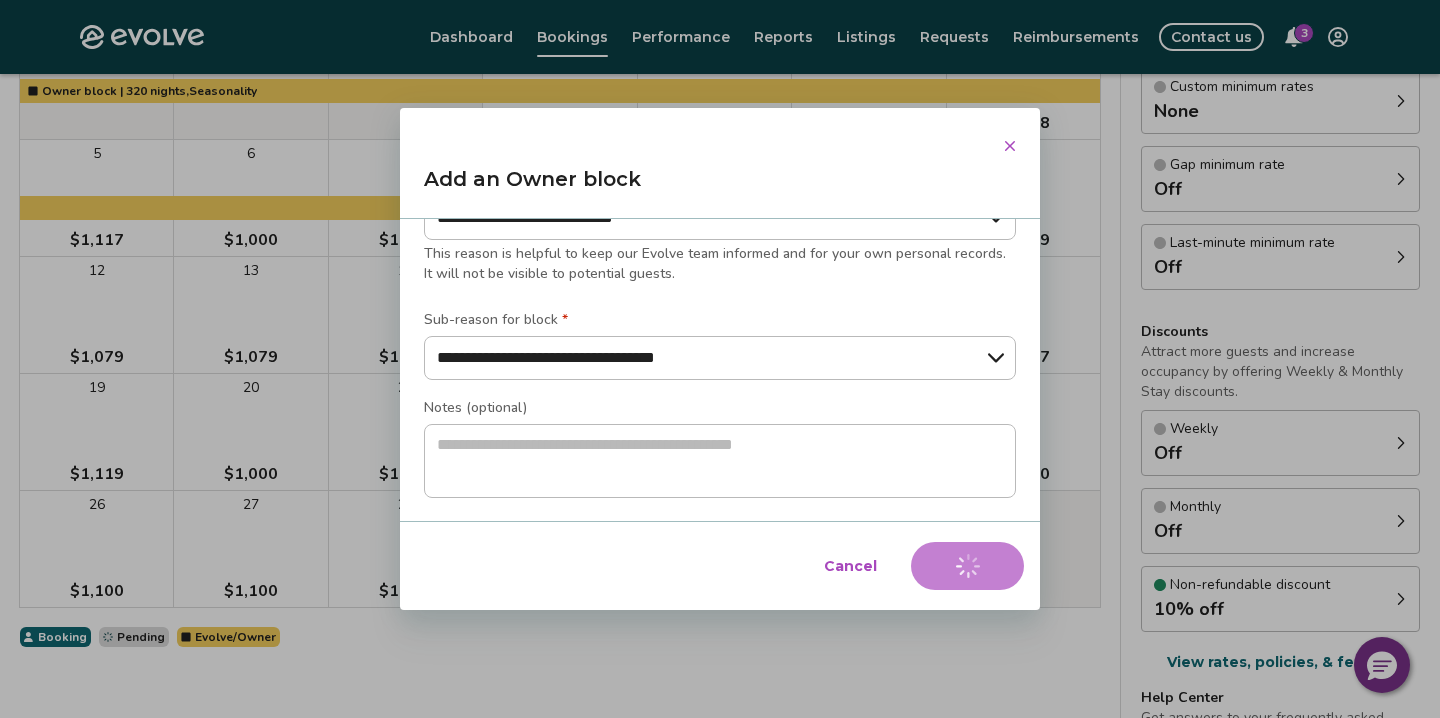 click on "Cancel Add block" at bounding box center [720, 566] 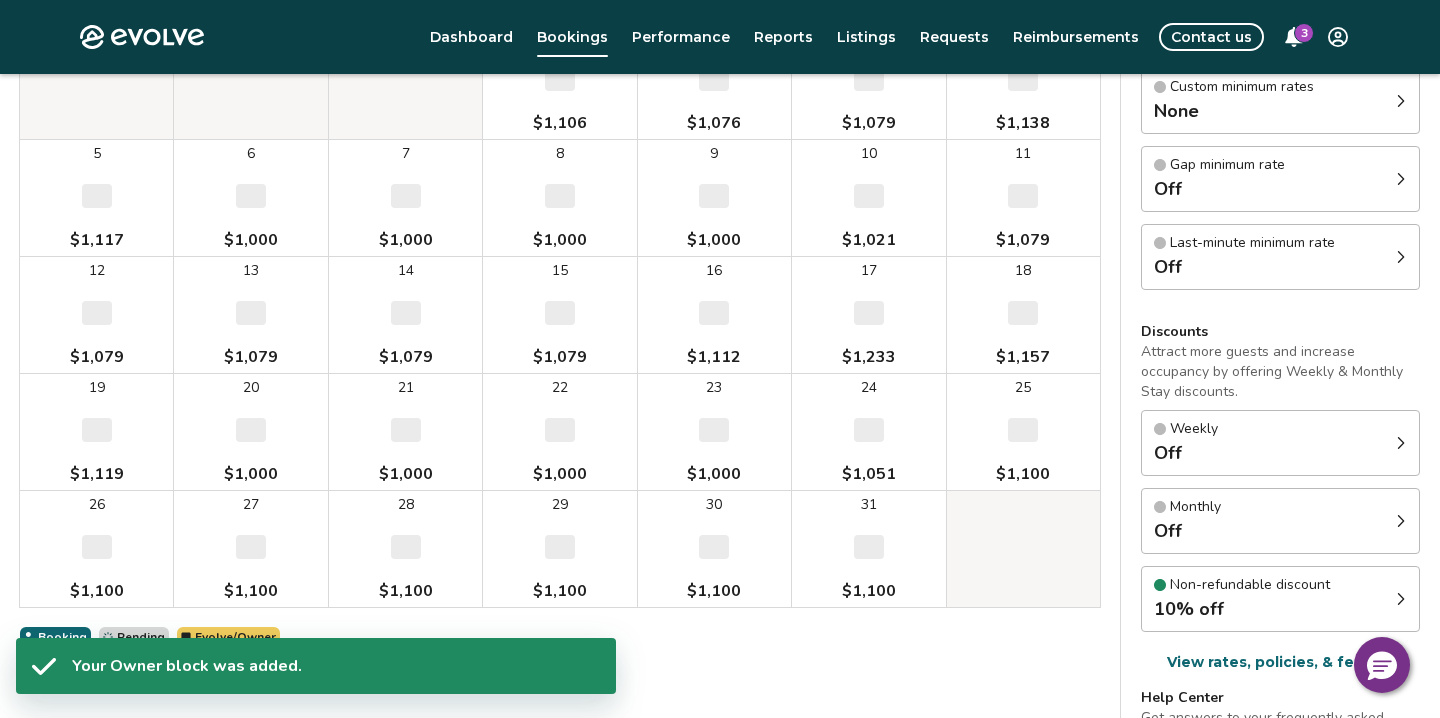 type on "*" 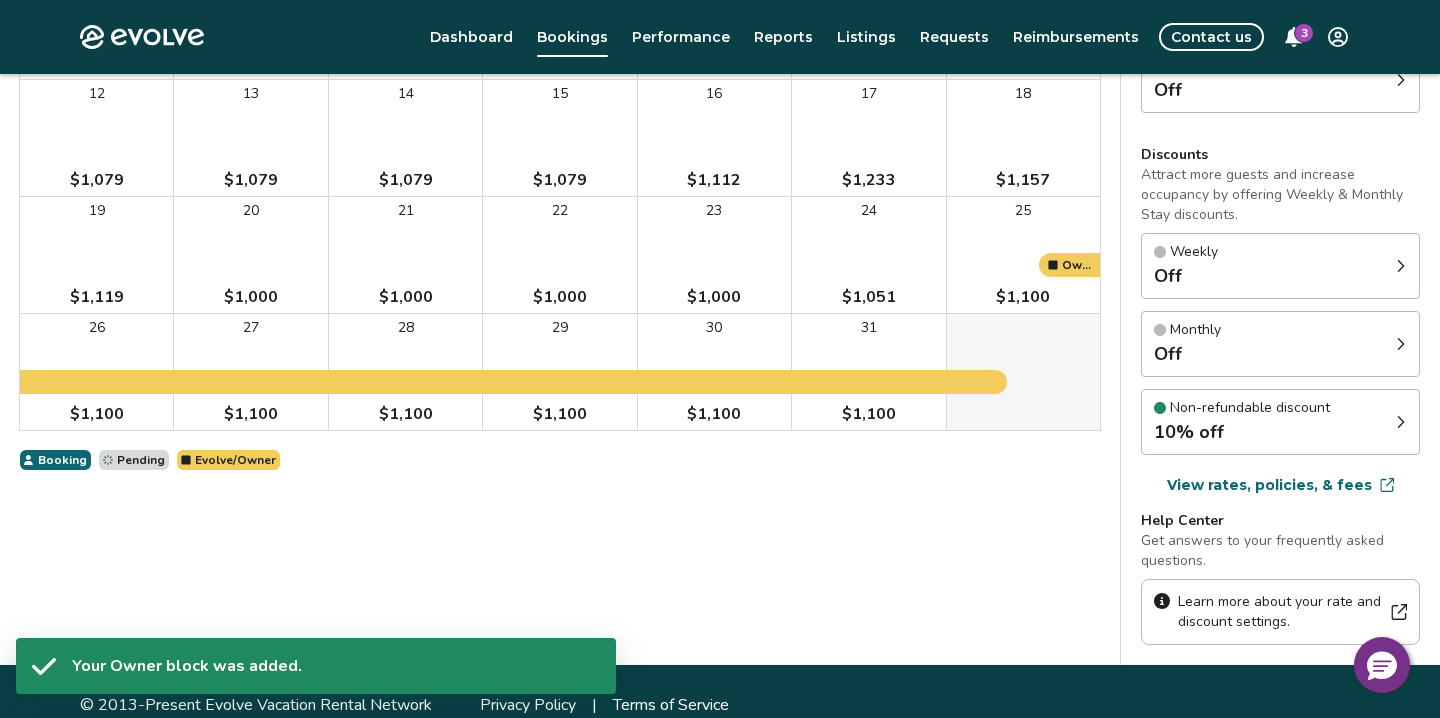 scroll, scrollTop: 456, scrollLeft: 0, axis: vertical 